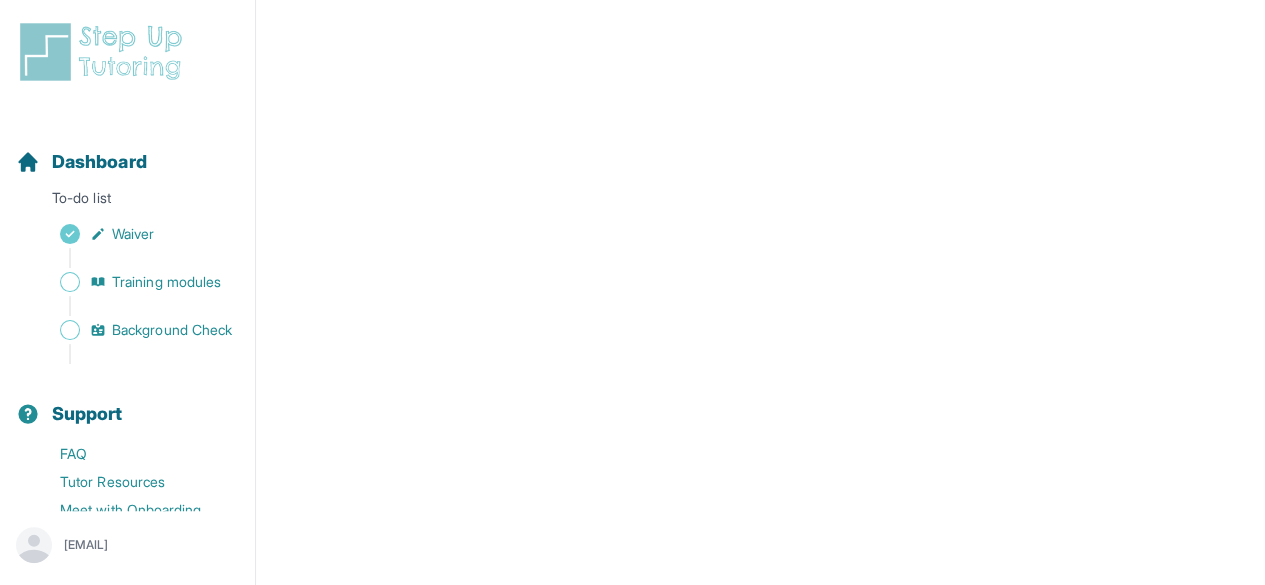 scroll, scrollTop: 144, scrollLeft: 0, axis: vertical 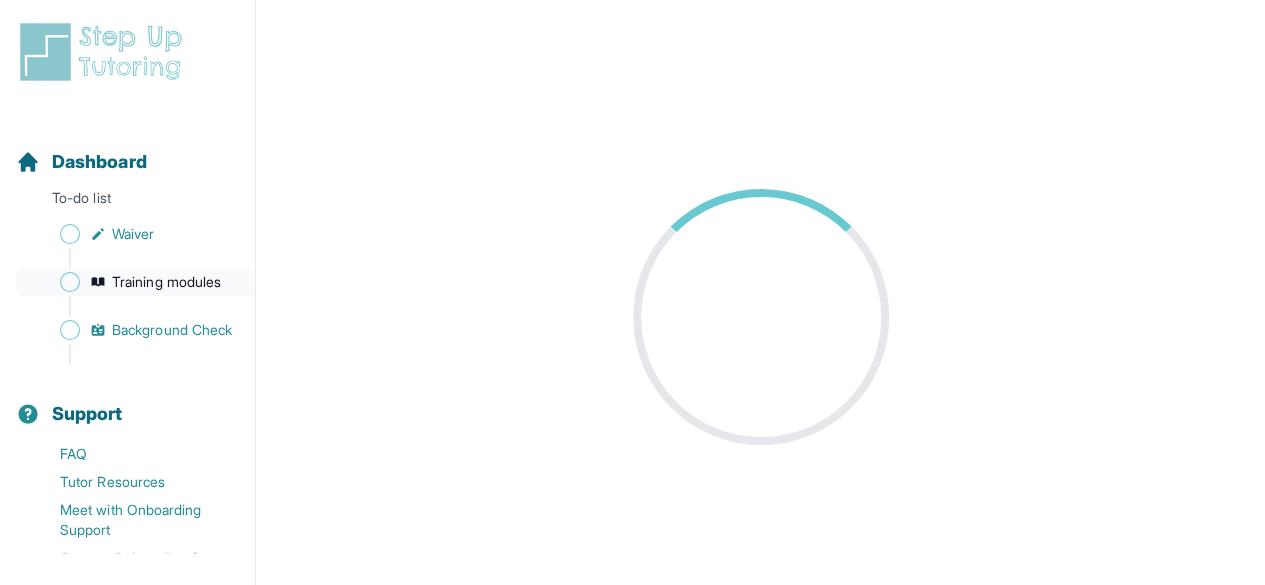 click on "Training modules" at bounding box center [166, 282] 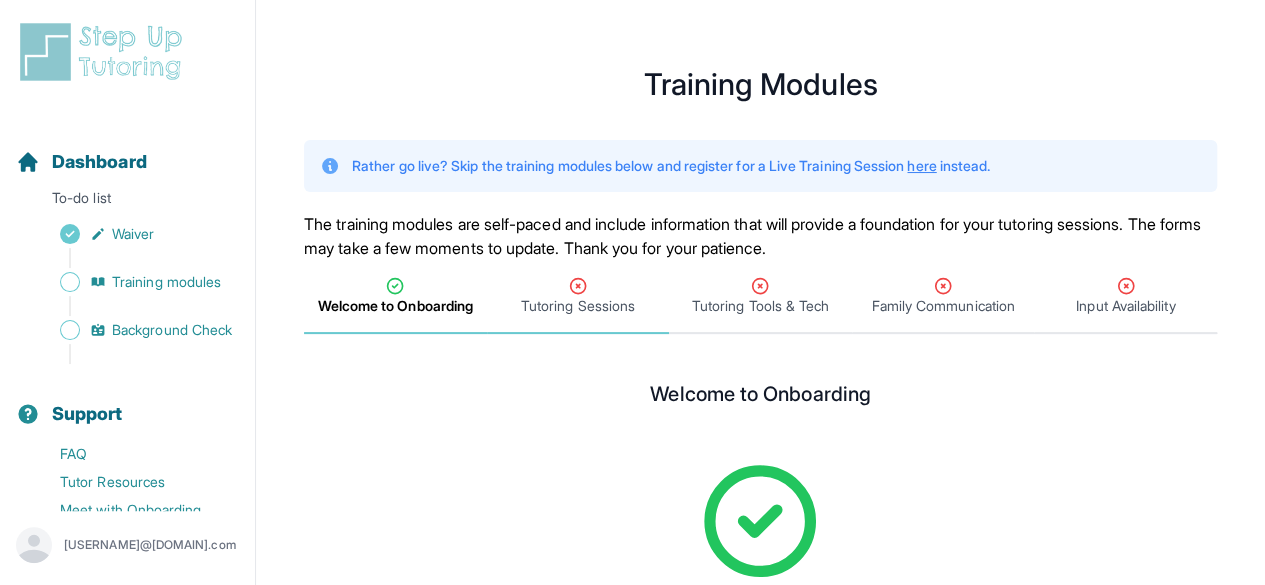 click on "Tutoring Sessions" at bounding box center [578, 306] 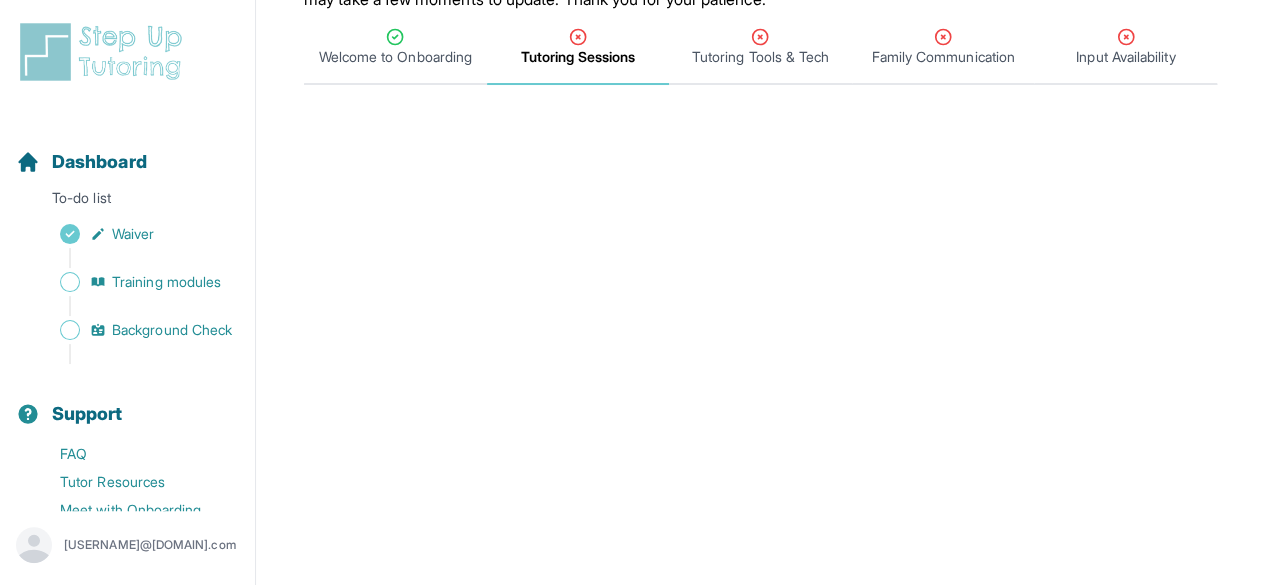 scroll, scrollTop: 244, scrollLeft: 0, axis: vertical 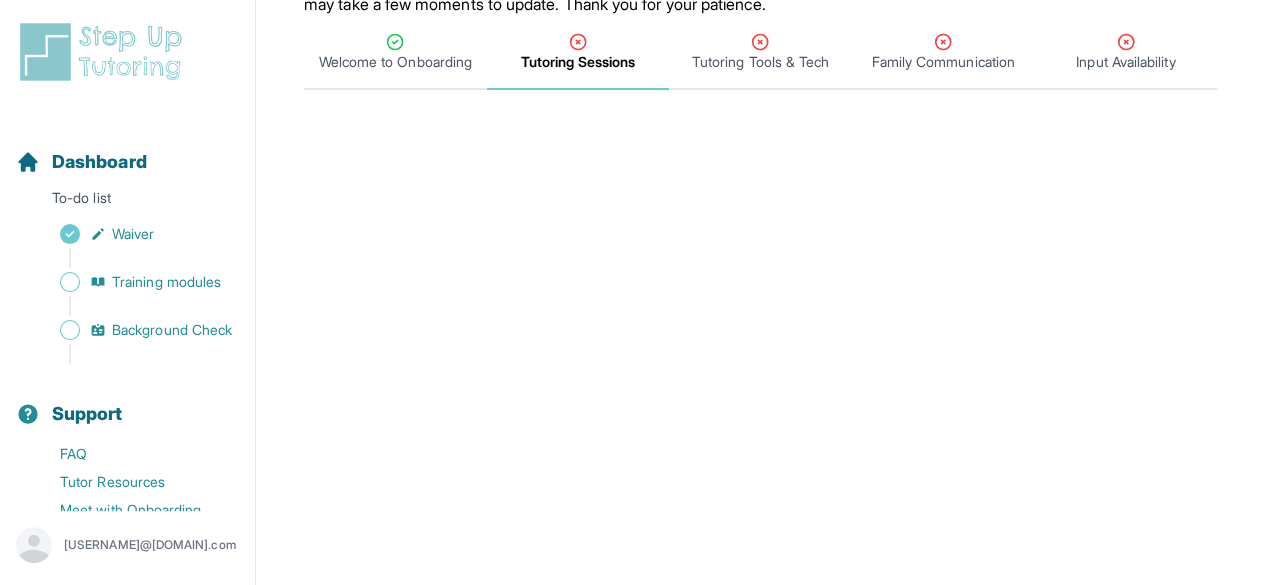 click on "Tutoring Sessions" at bounding box center (578, 53) 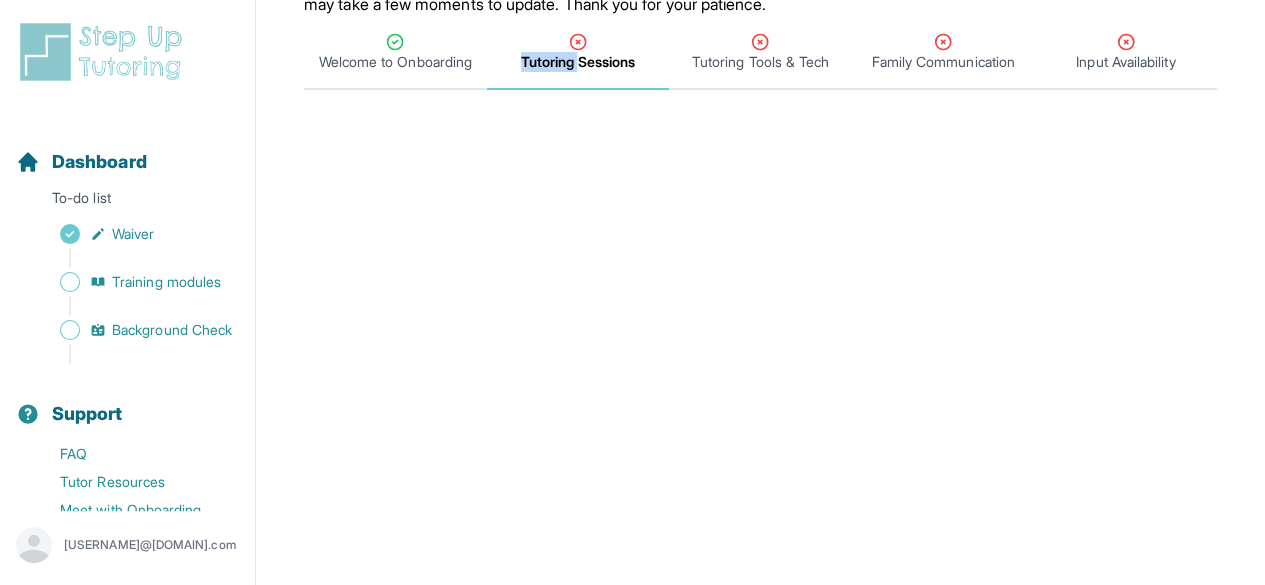 click on "Tutoring Sessions" at bounding box center (578, 53) 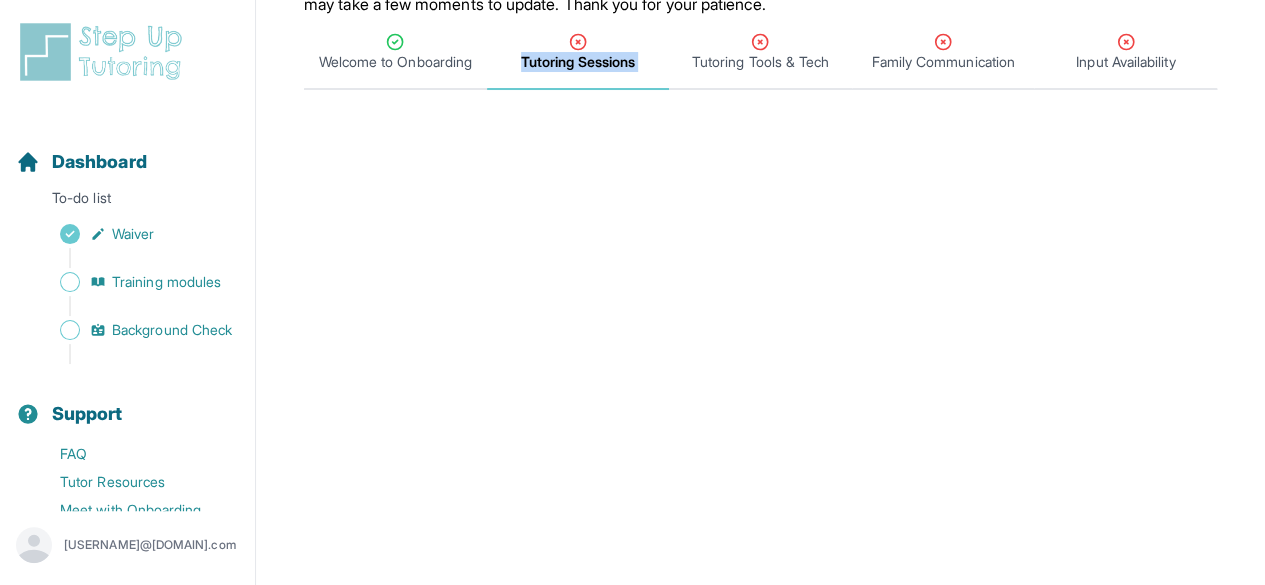 click on "Tutoring Sessions" at bounding box center (578, 53) 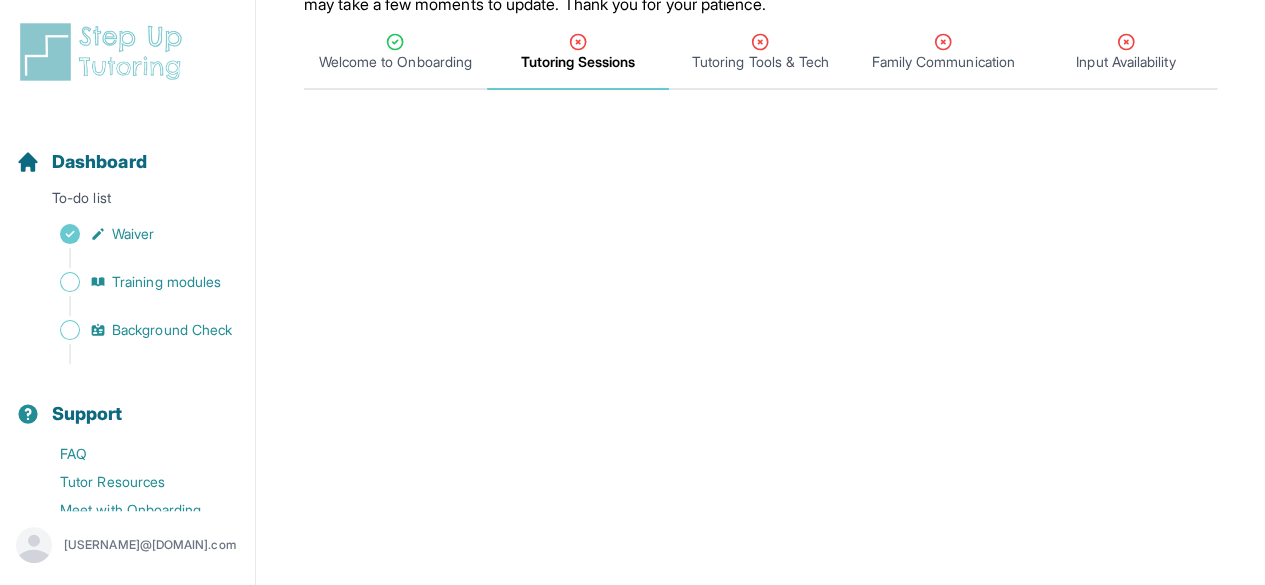 click on "**********" at bounding box center (760, 583) 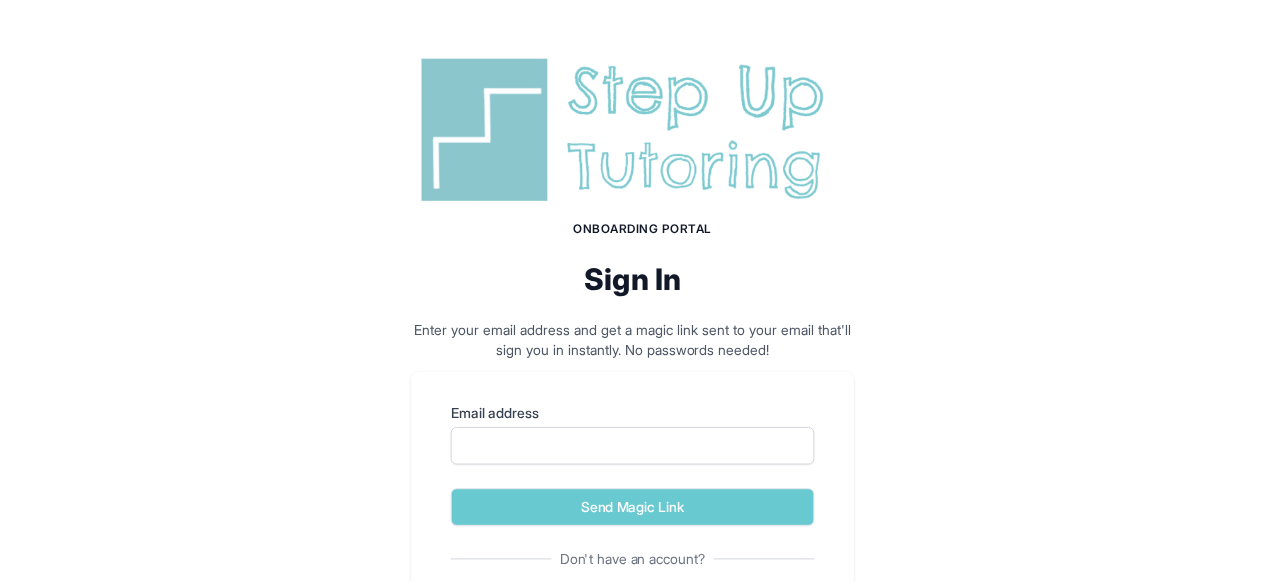 scroll, scrollTop: 0, scrollLeft: 0, axis: both 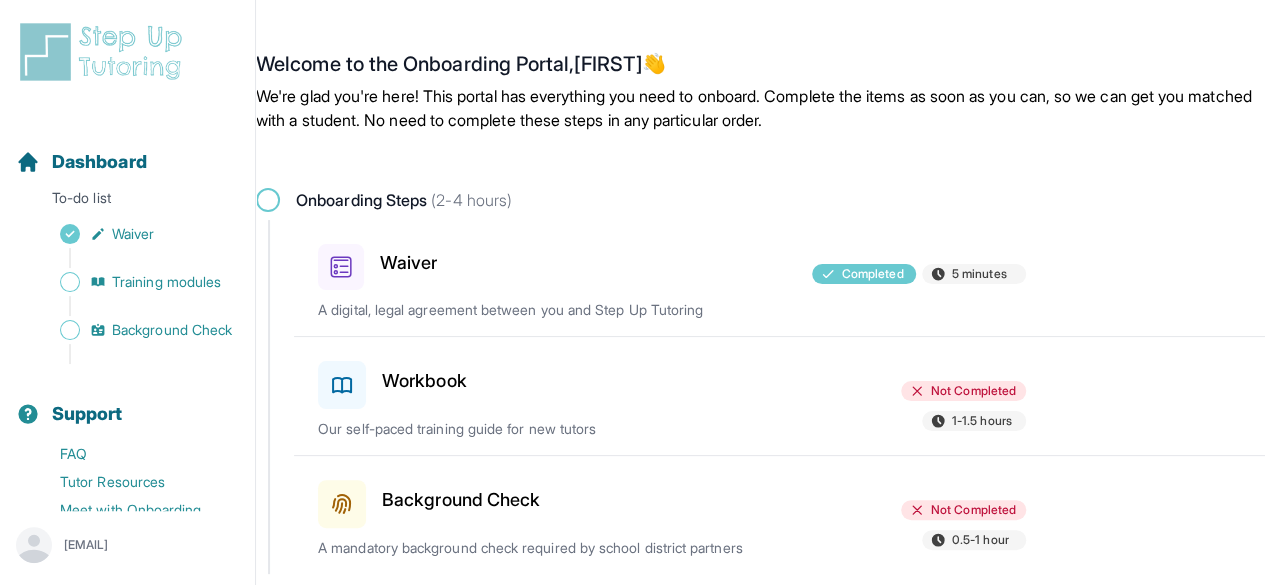 click at bounding box center [131, 258] 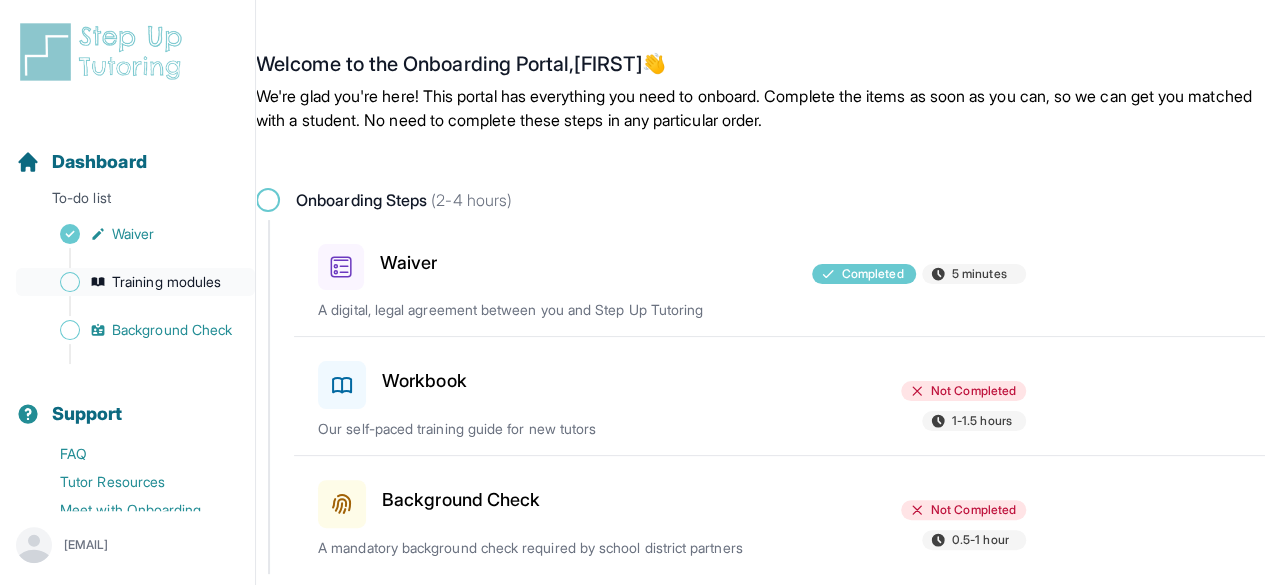 click on "Training modules" at bounding box center [166, 282] 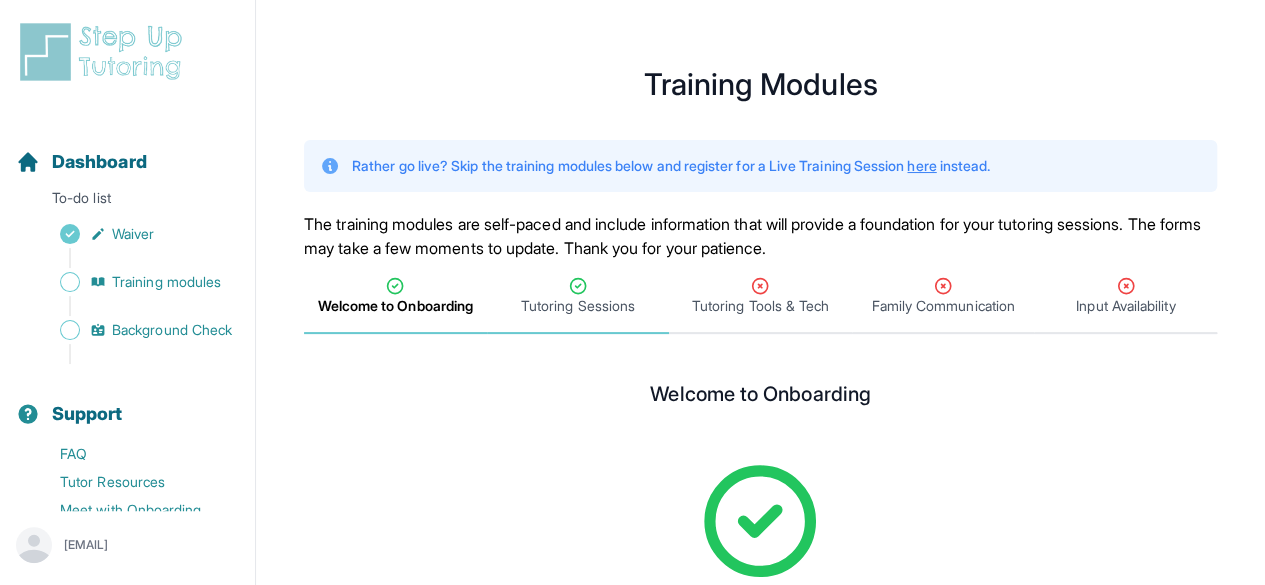 click 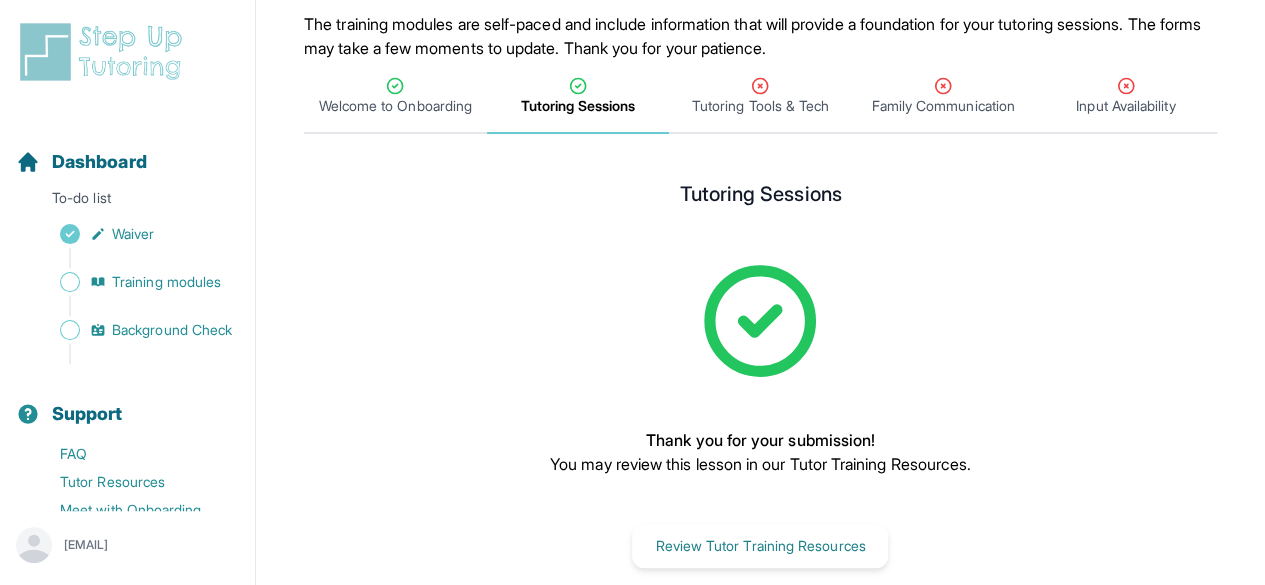 scroll, scrollTop: 230, scrollLeft: 0, axis: vertical 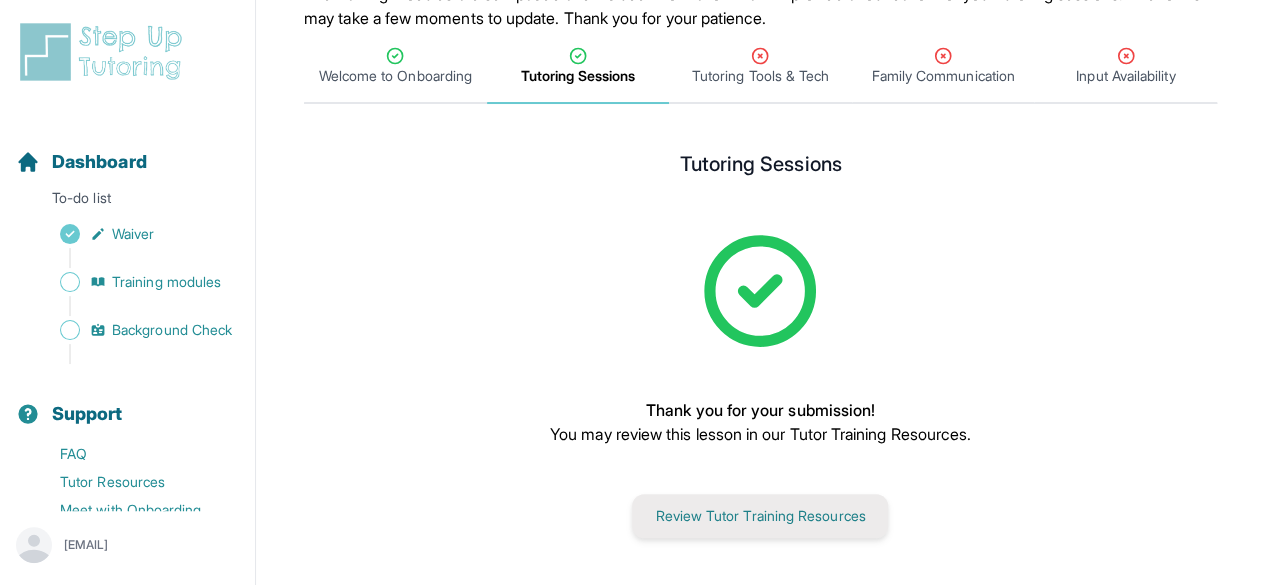 click on "Review Tutor Training Resources" at bounding box center [760, 516] 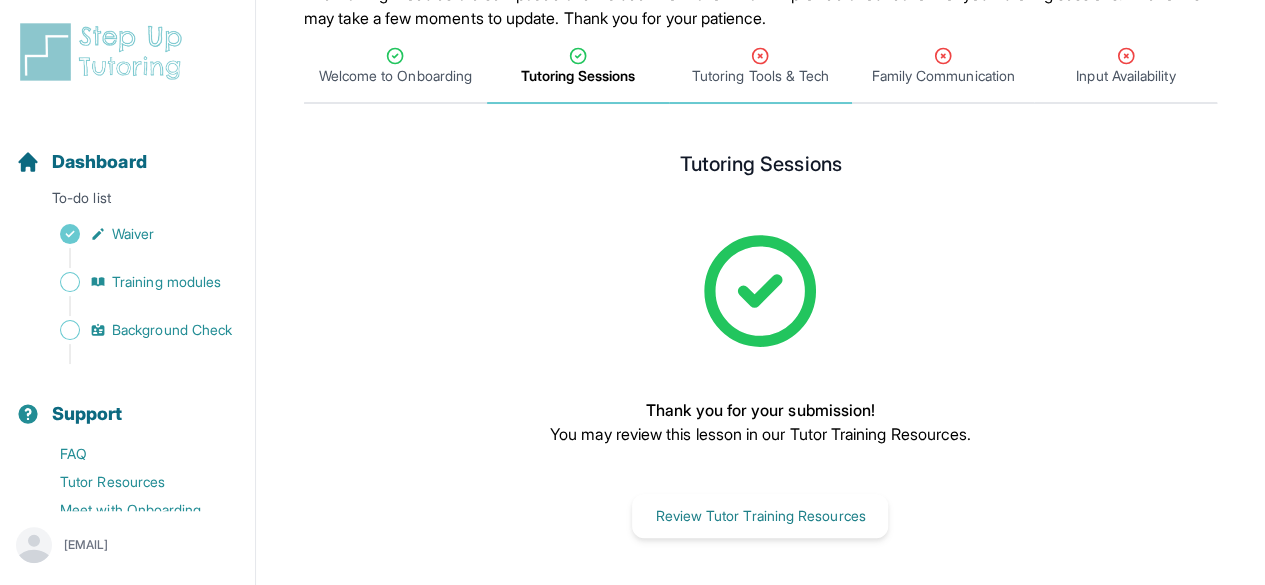 click on "Tutoring Tools & Tech" at bounding box center (760, 76) 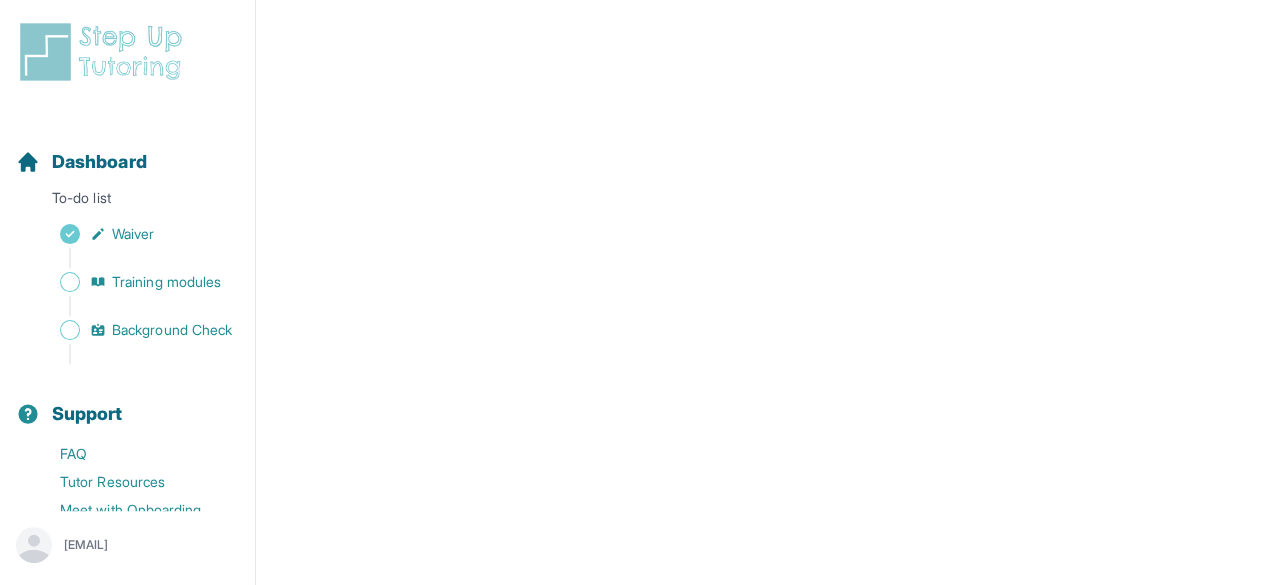 scroll, scrollTop: 830, scrollLeft: 0, axis: vertical 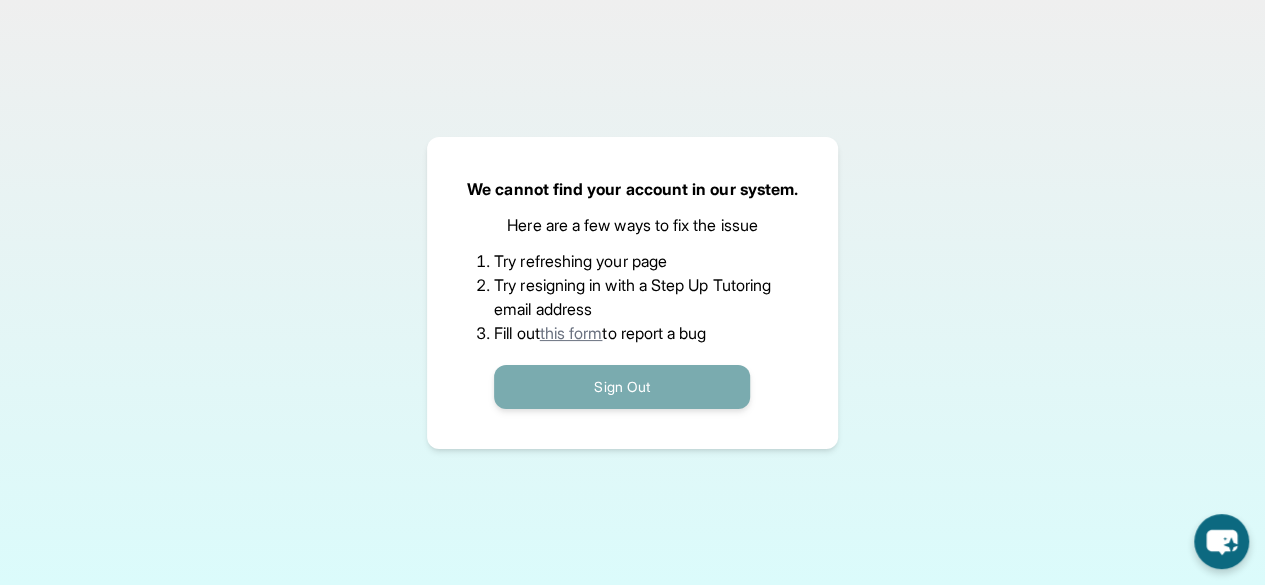 click on "Sign Out" at bounding box center [622, 387] 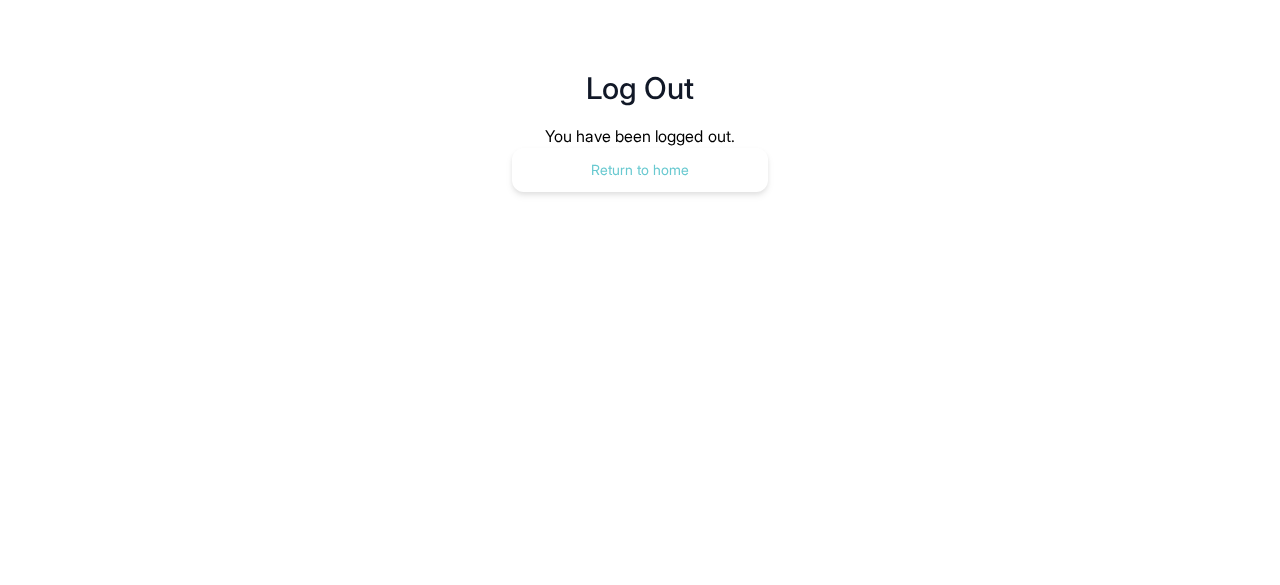 click on "Return to home" at bounding box center (640, 170) 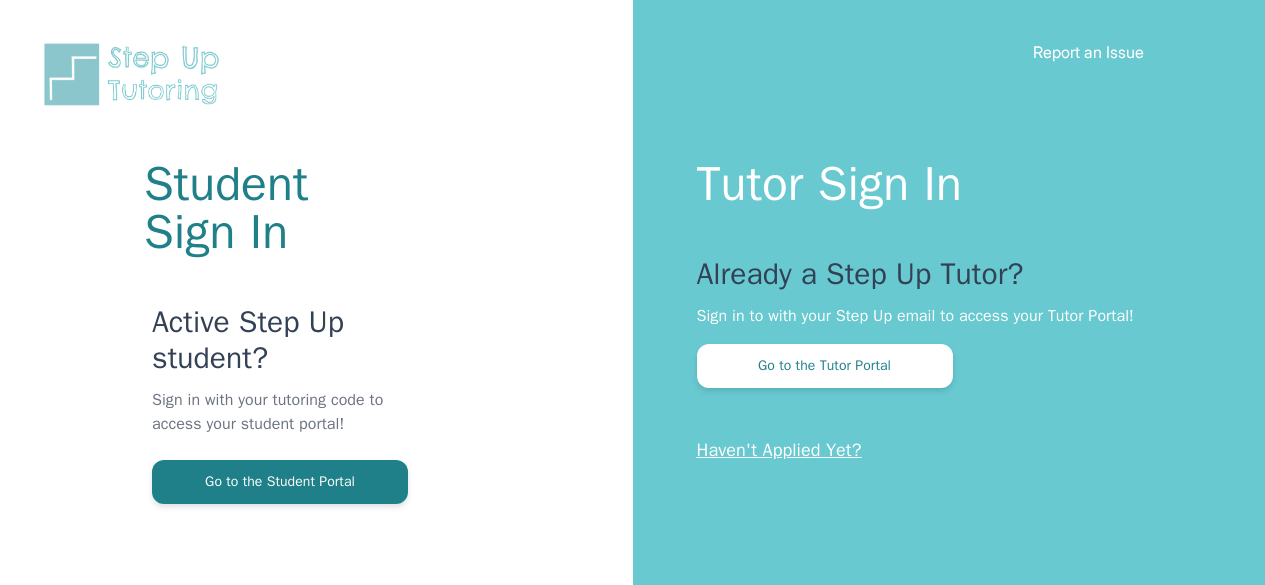 scroll, scrollTop: 0, scrollLeft: 0, axis: both 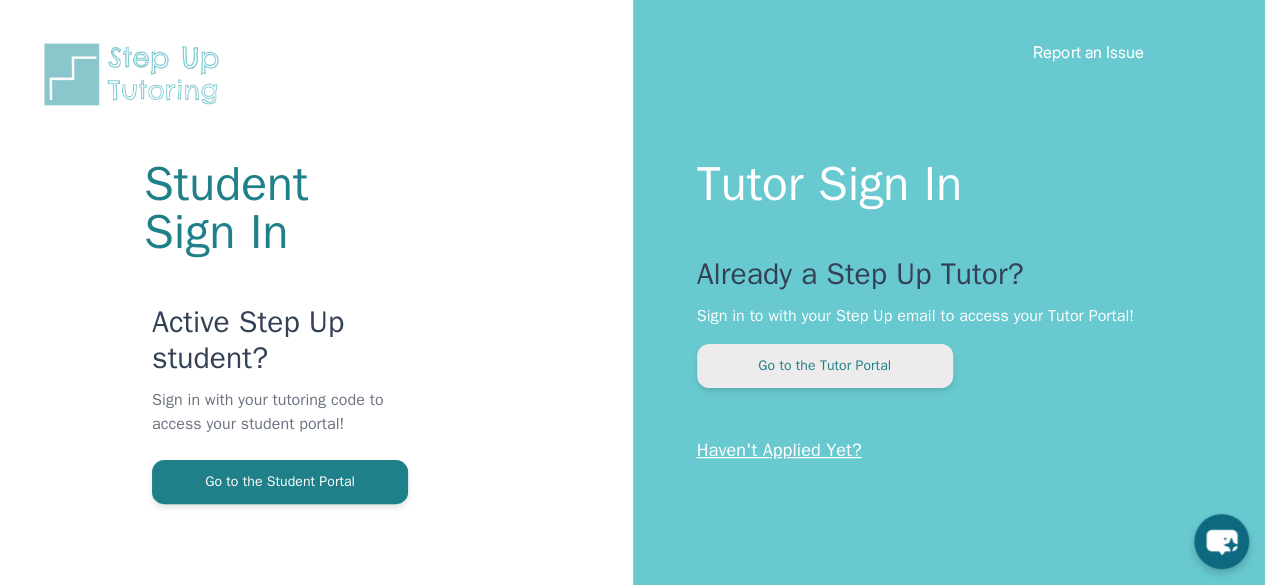click on "Go to the Tutor Portal" at bounding box center [825, 366] 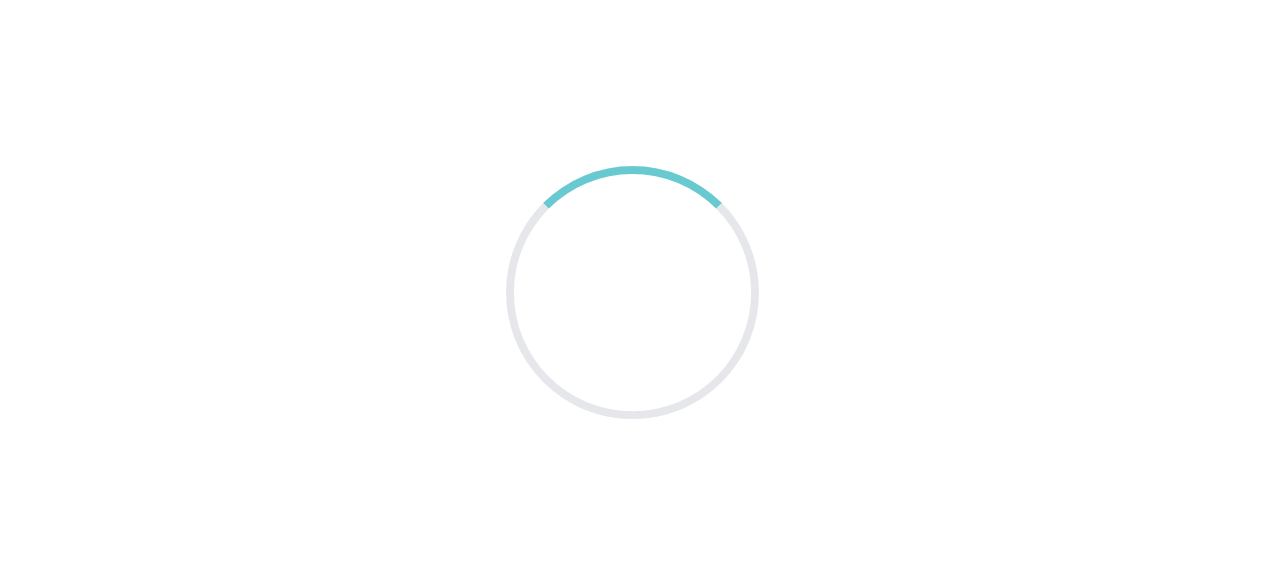 scroll, scrollTop: 0, scrollLeft: 0, axis: both 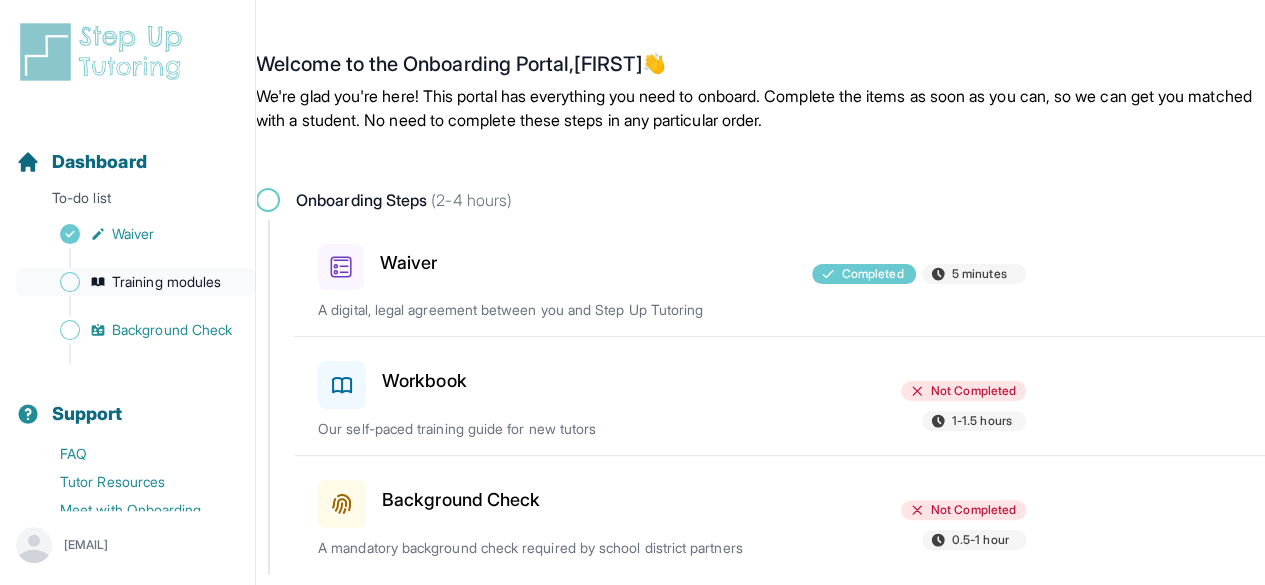 click on "Training modules" at bounding box center [166, 282] 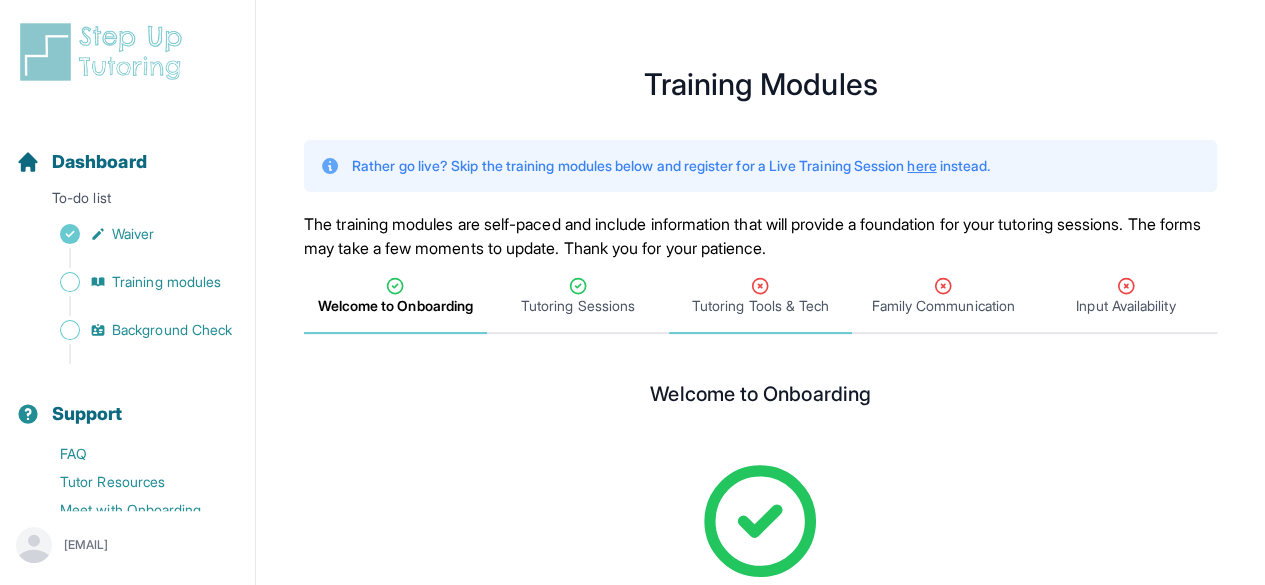click on "Tutoring Tools & Tech" at bounding box center (760, 306) 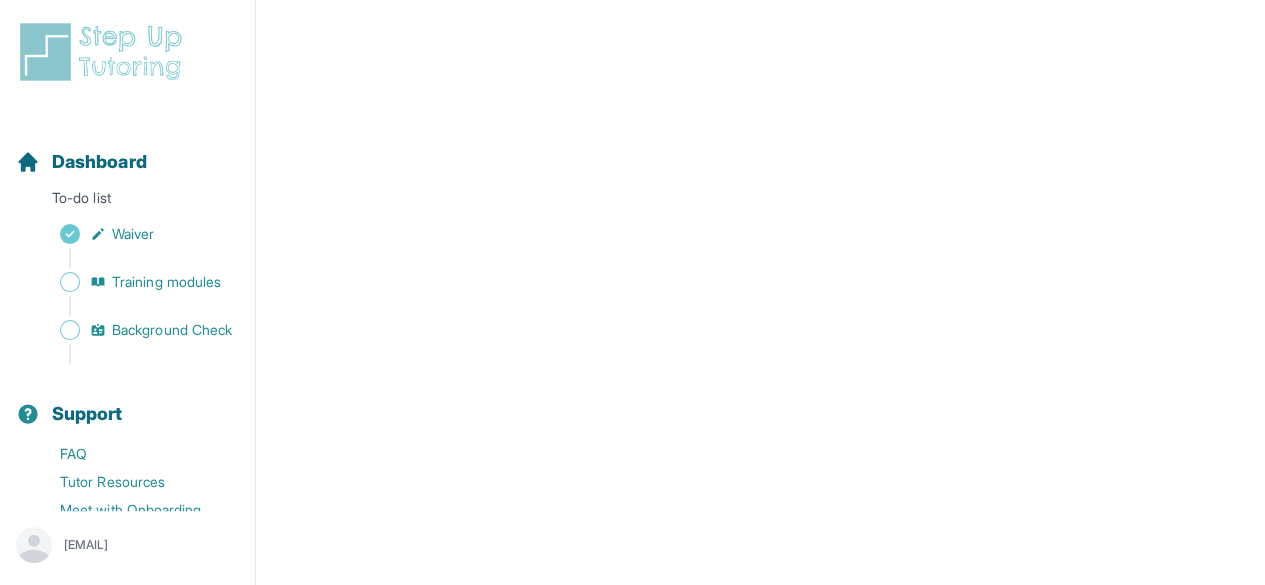 scroll, scrollTop: 0, scrollLeft: 0, axis: both 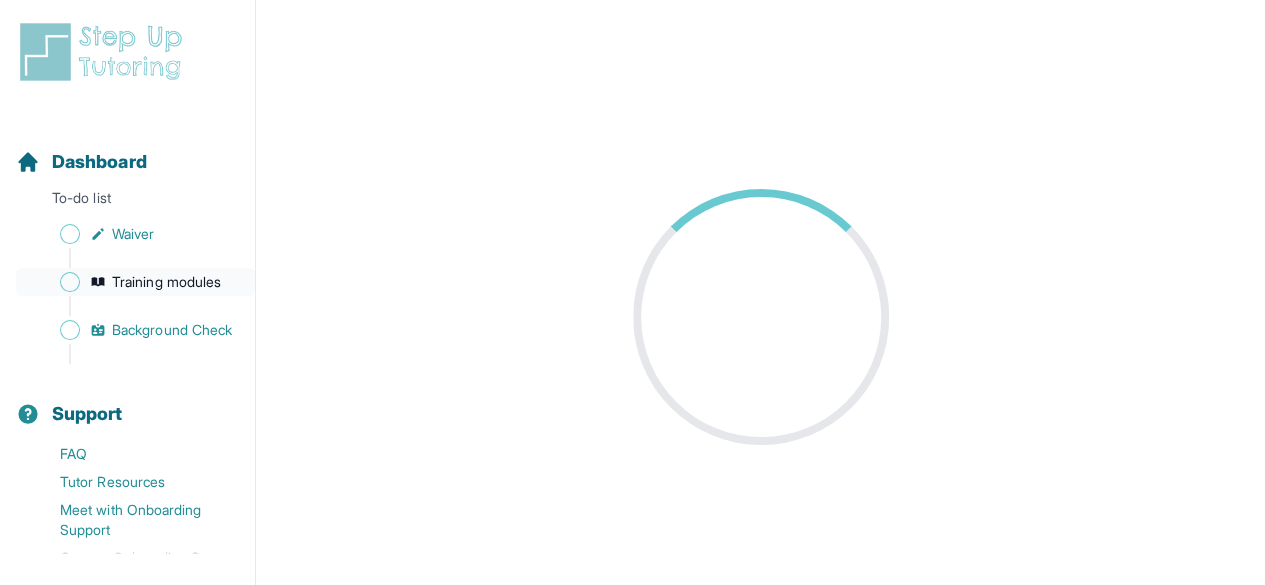 click on "Training modules" at bounding box center [166, 282] 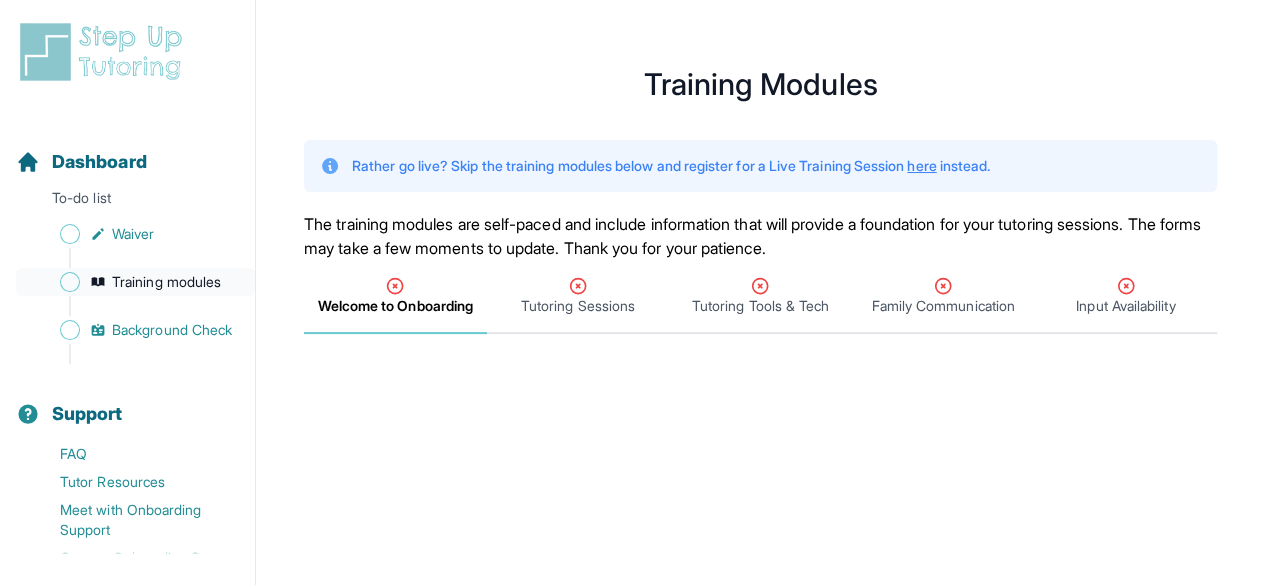 click on "Training modules" at bounding box center (166, 282) 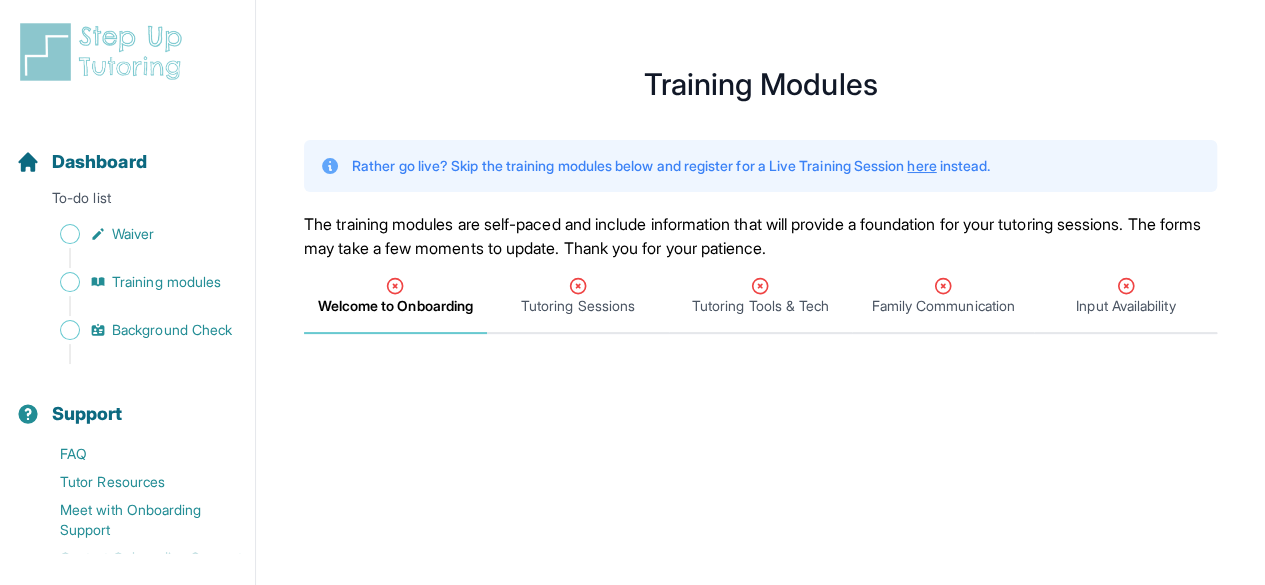 click at bounding box center (131, 258) 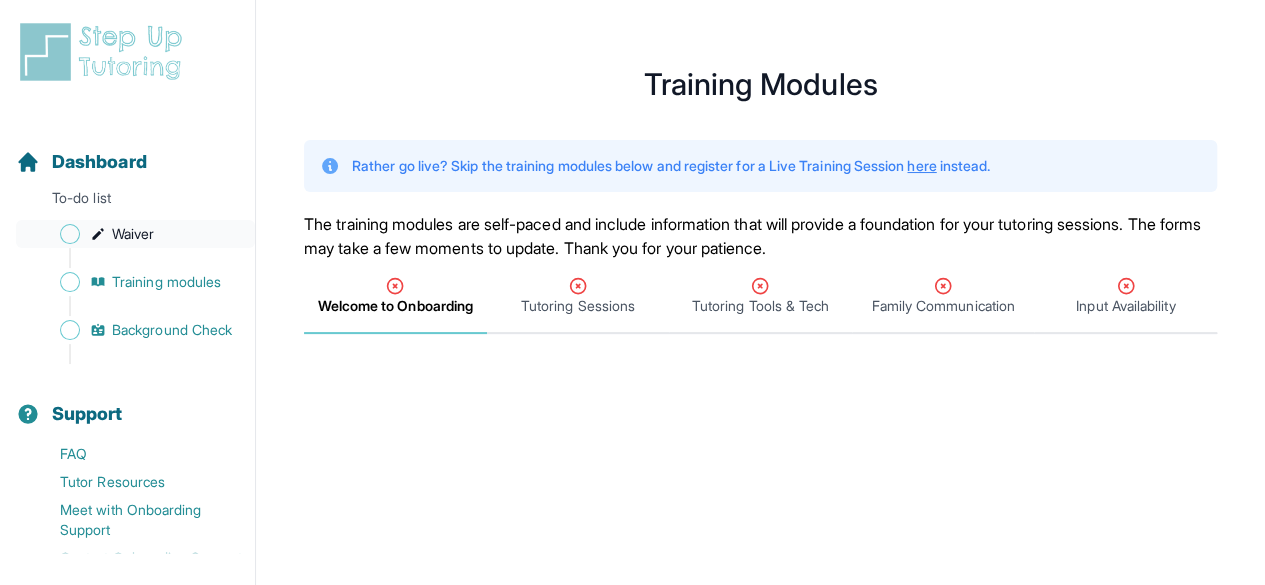 click on "Waiver" at bounding box center [135, 234] 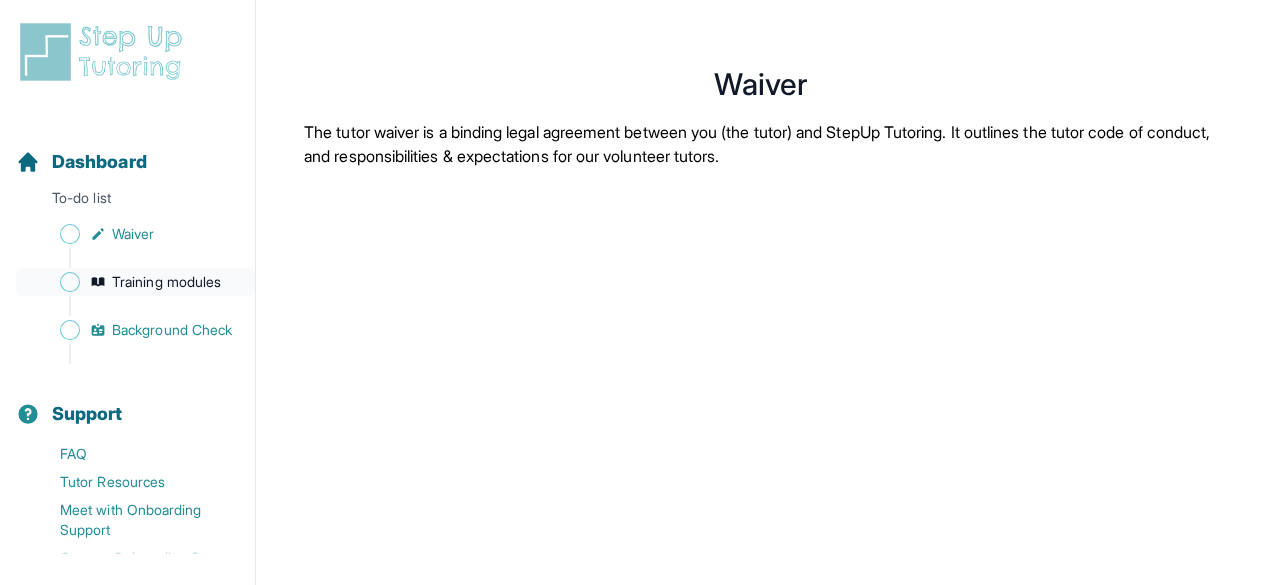 click on "Training modules" at bounding box center [135, 282] 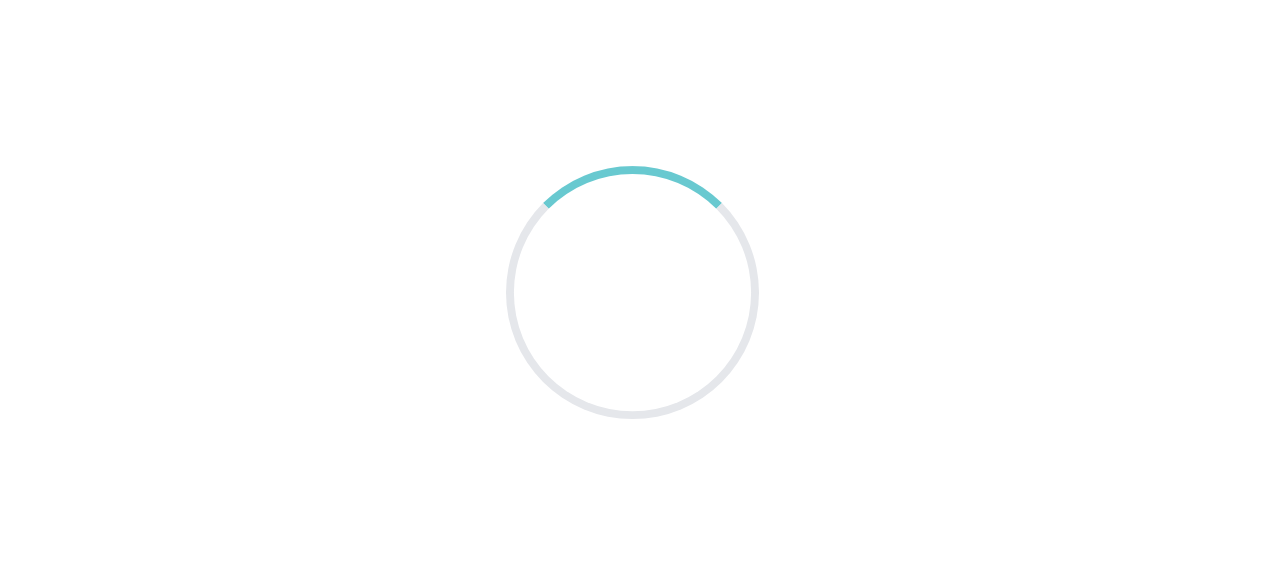 scroll, scrollTop: 0, scrollLeft: 0, axis: both 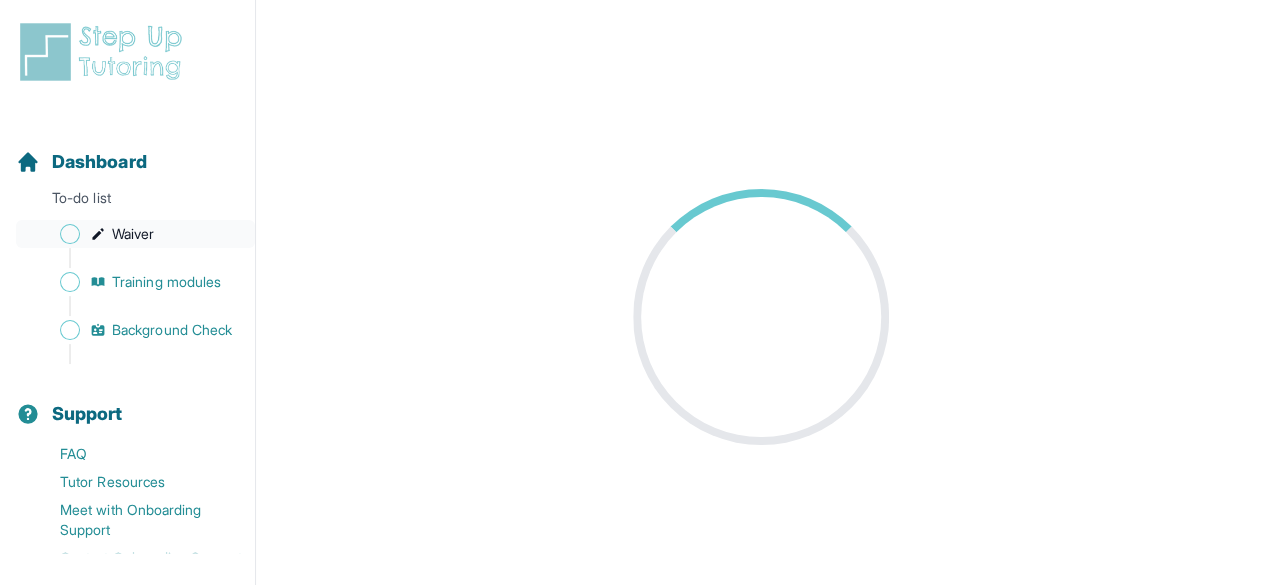 click on "Waiver" at bounding box center (135, 234) 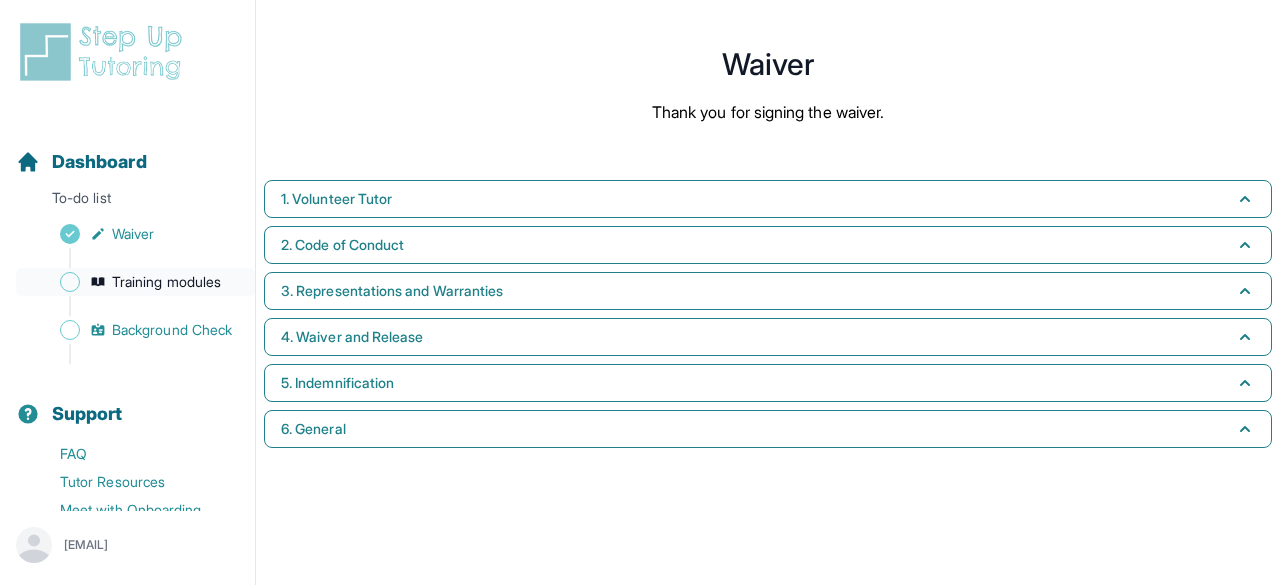 click on "Training modules" at bounding box center (166, 282) 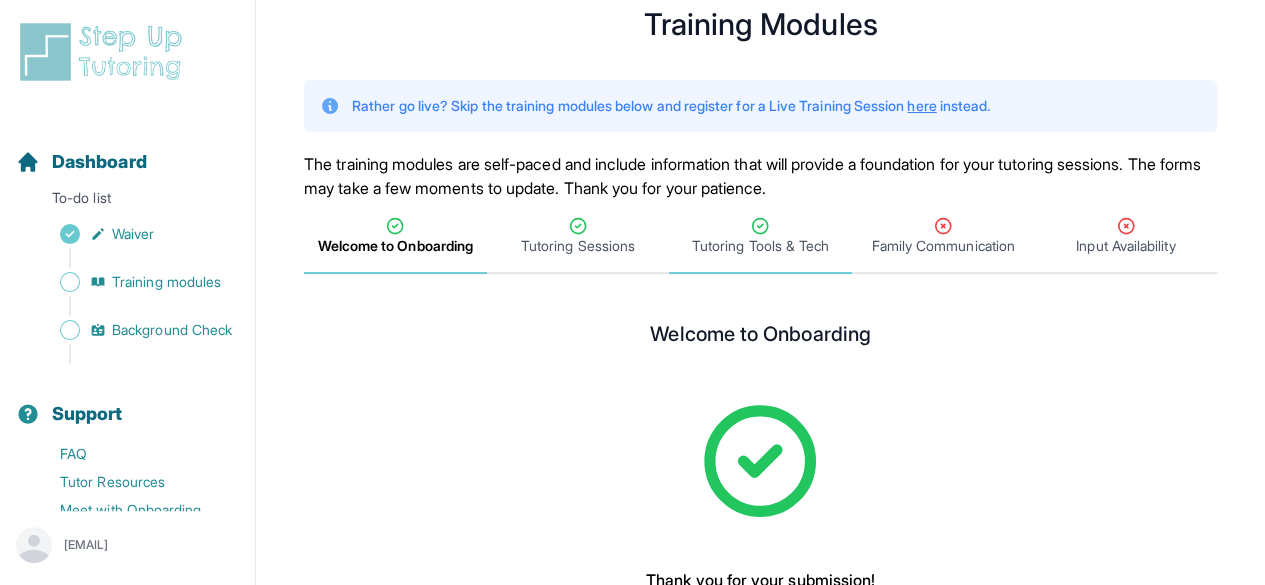 scroll, scrollTop: 30, scrollLeft: 0, axis: vertical 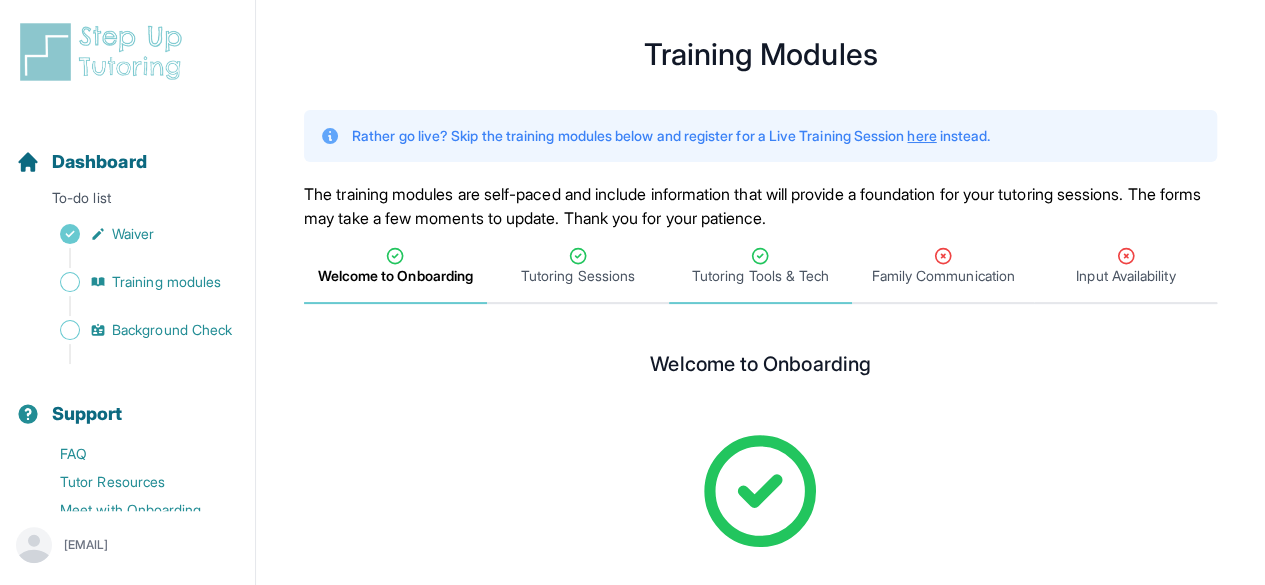 click on "Tutoring Tools & Tech" at bounding box center (760, 267) 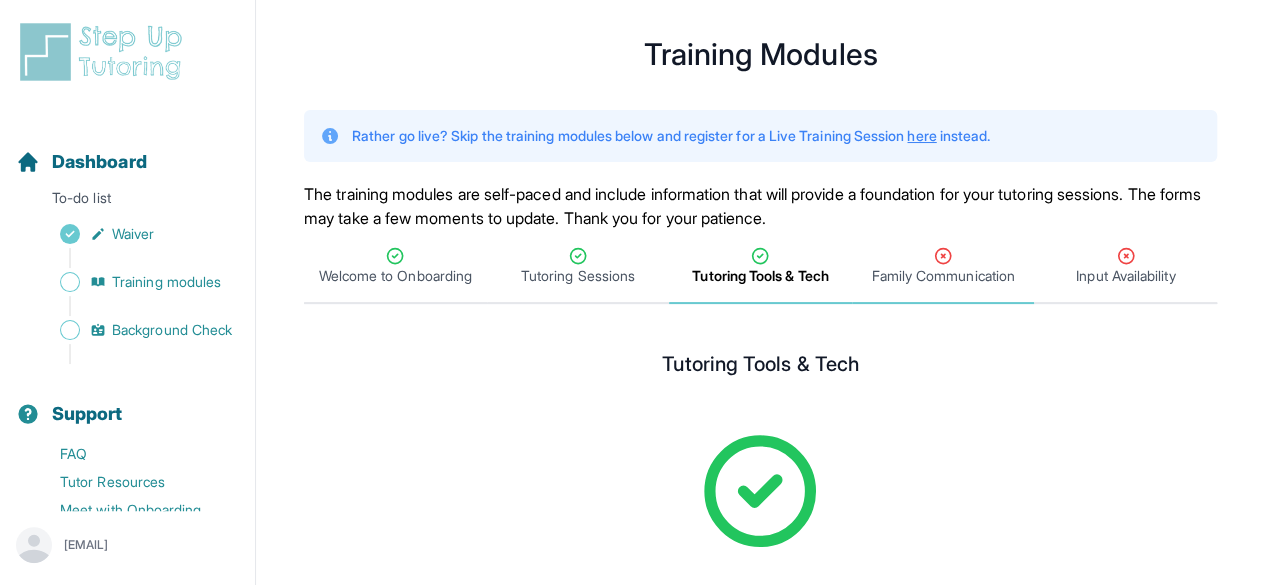 click on "Family Communication" at bounding box center (942, 276) 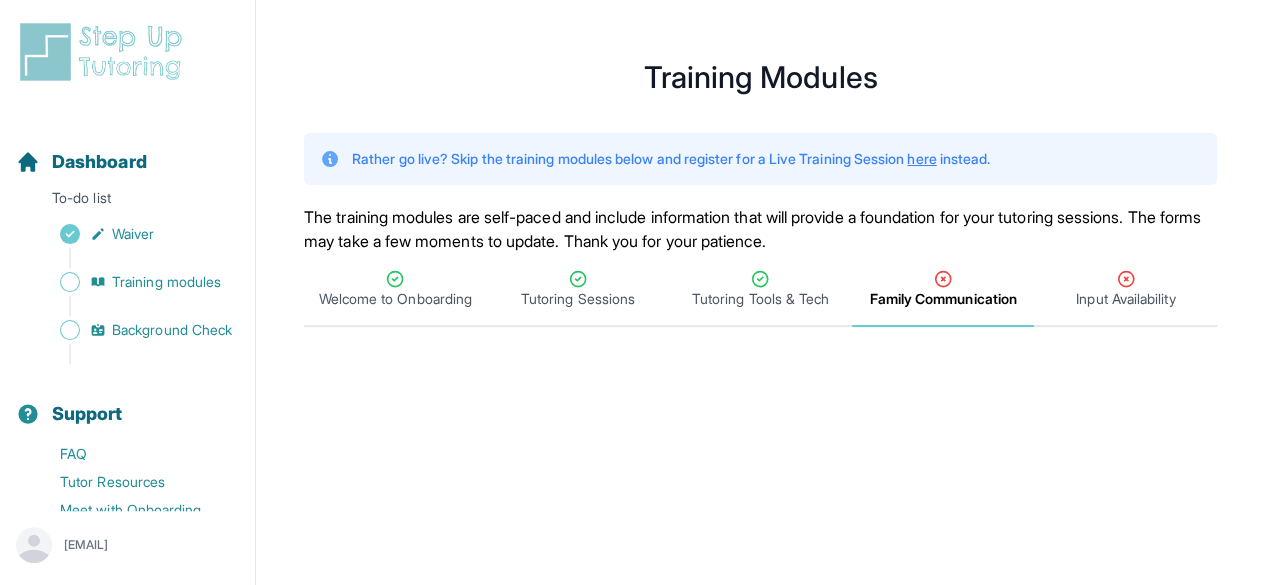 scroll, scrollTop: 0, scrollLeft: 0, axis: both 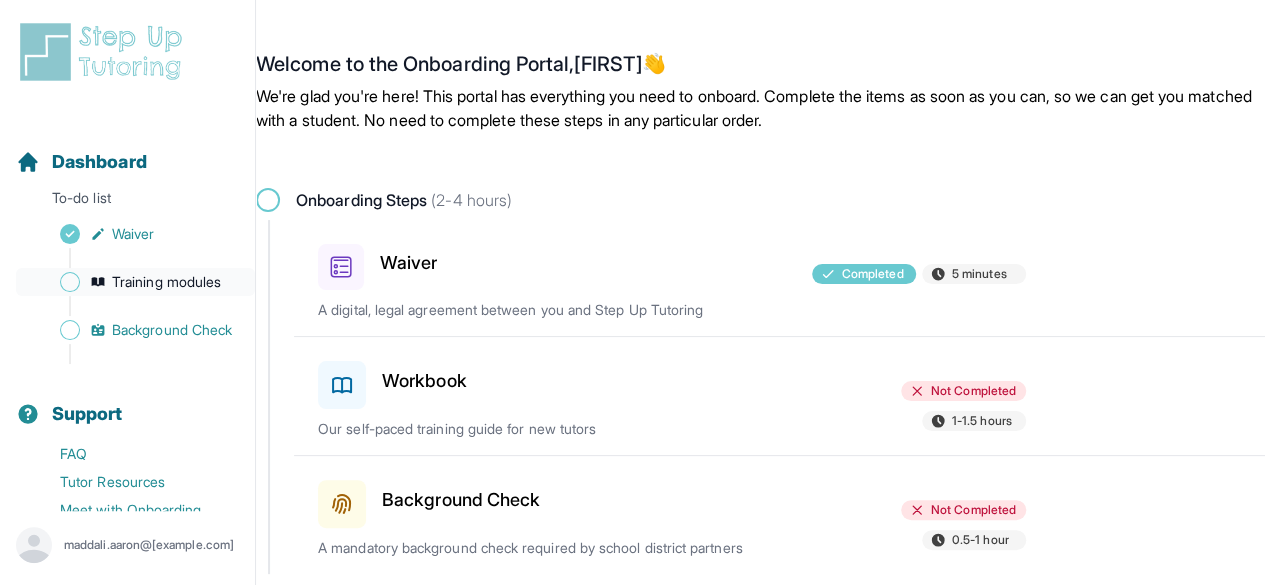 click on "Training modules" at bounding box center [166, 282] 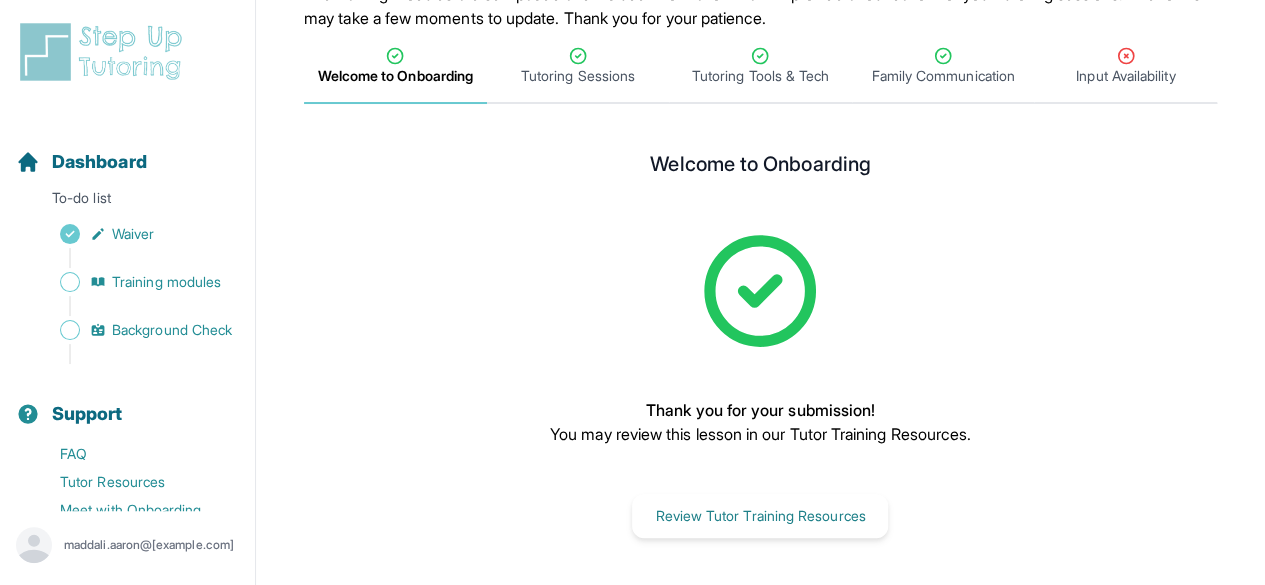 scroll, scrollTop: 30, scrollLeft: 0, axis: vertical 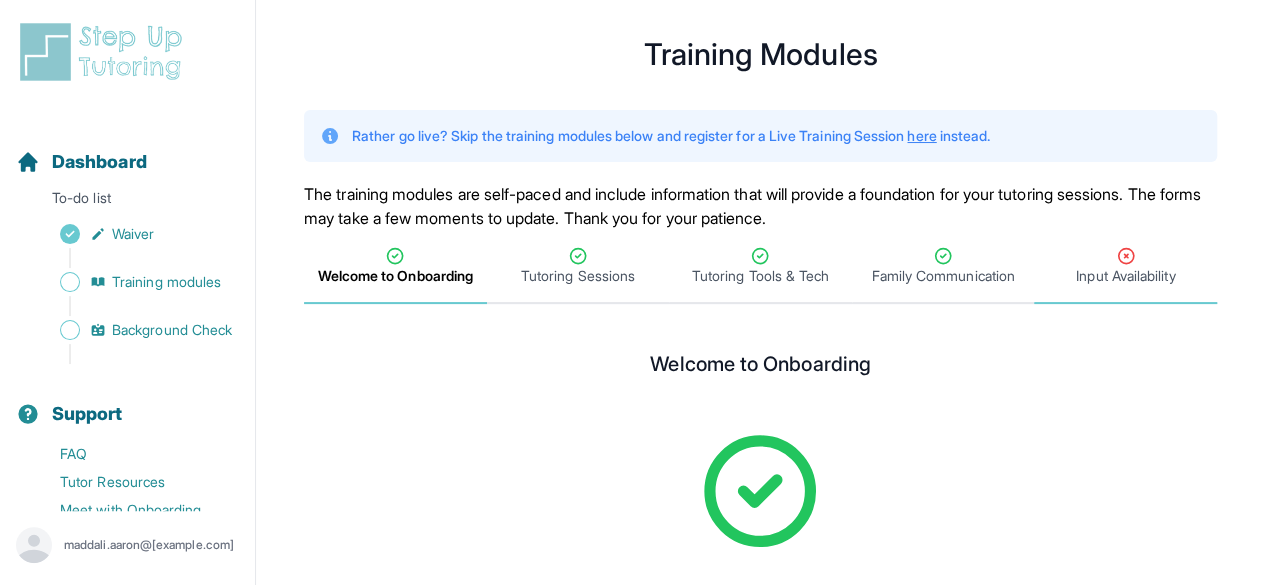 click on "Input Availability" at bounding box center [1125, 276] 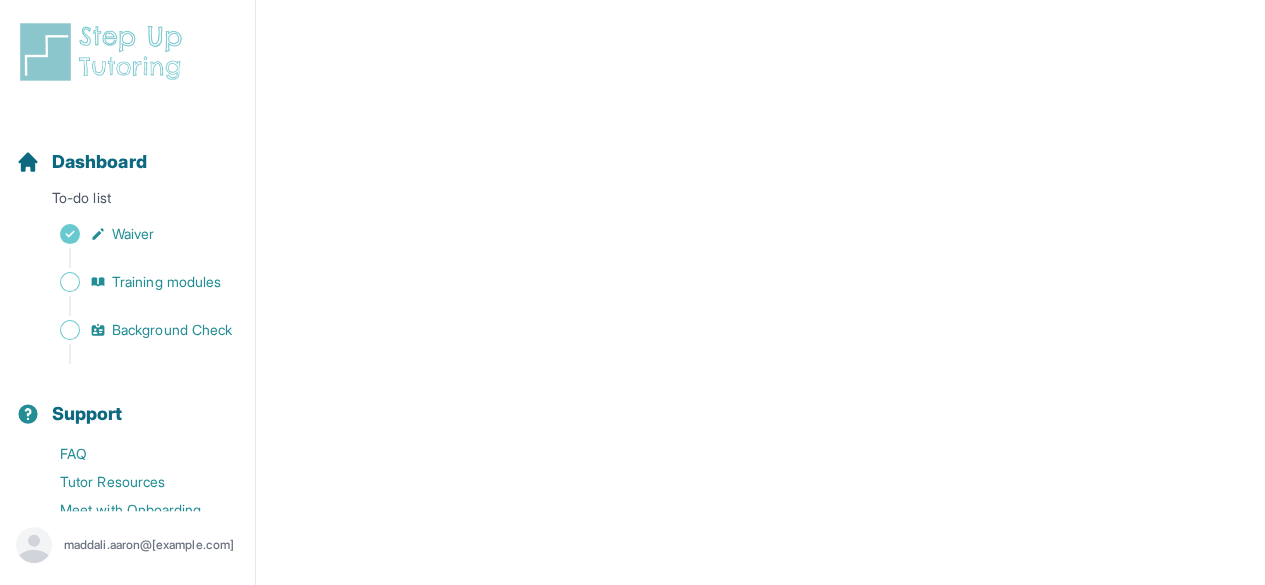 scroll, scrollTop: 344, scrollLeft: 0, axis: vertical 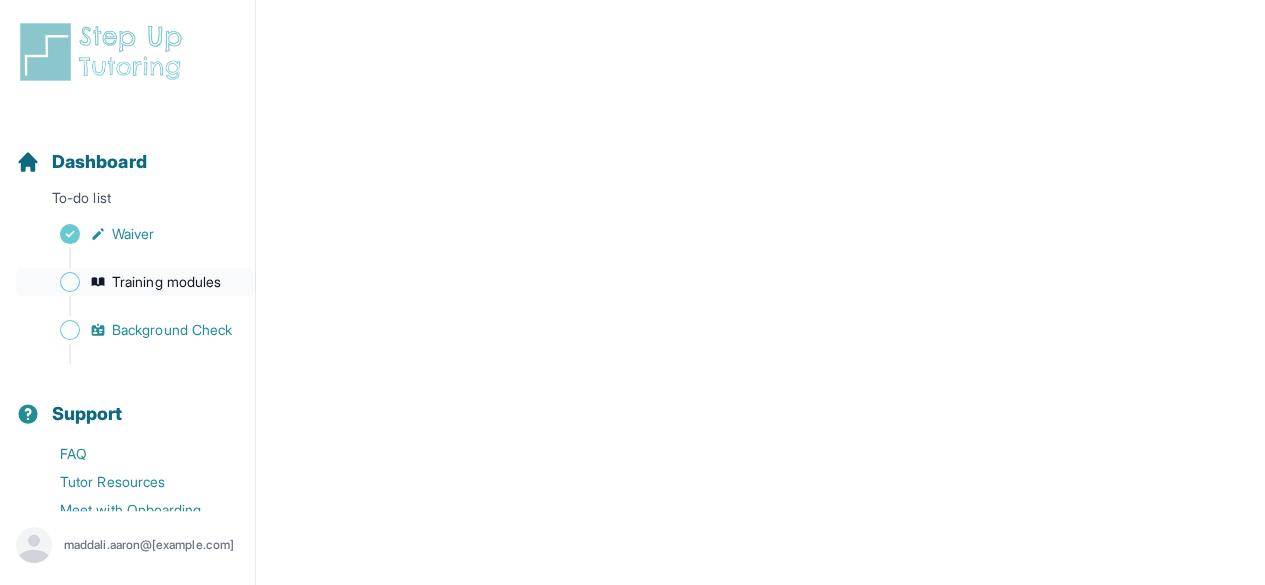 click on "Training modules" at bounding box center (166, 282) 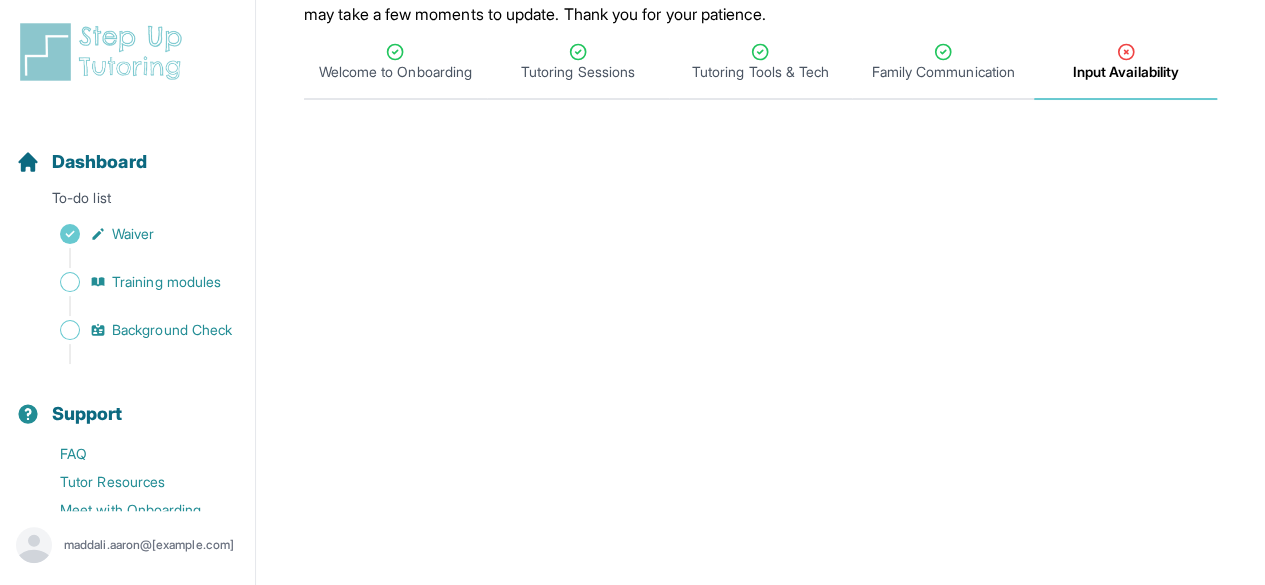 scroll, scrollTop: 44, scrollLeft: 0, axis: vertical 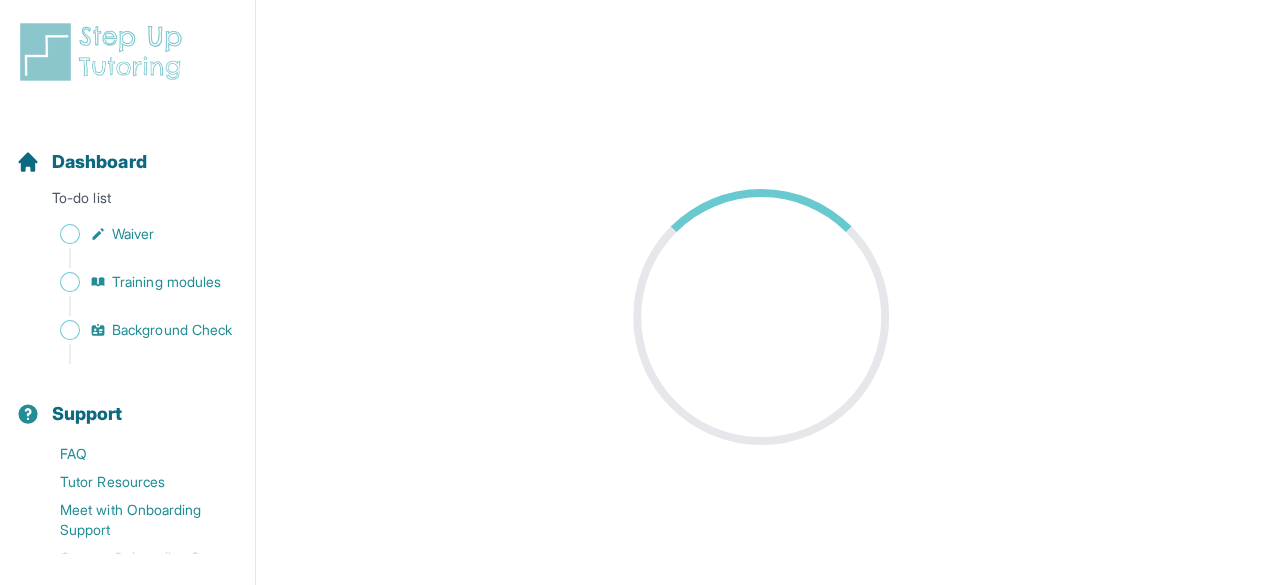 click at bounding box center (131, 258) 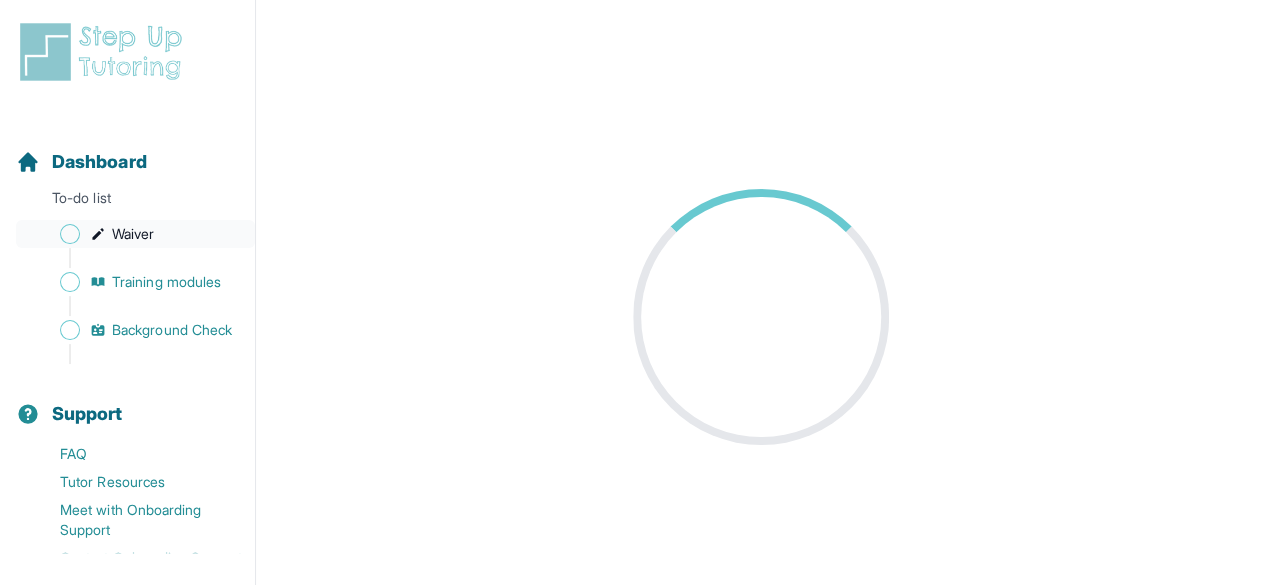 click on "Waiver" at bounding box center [135, 234] 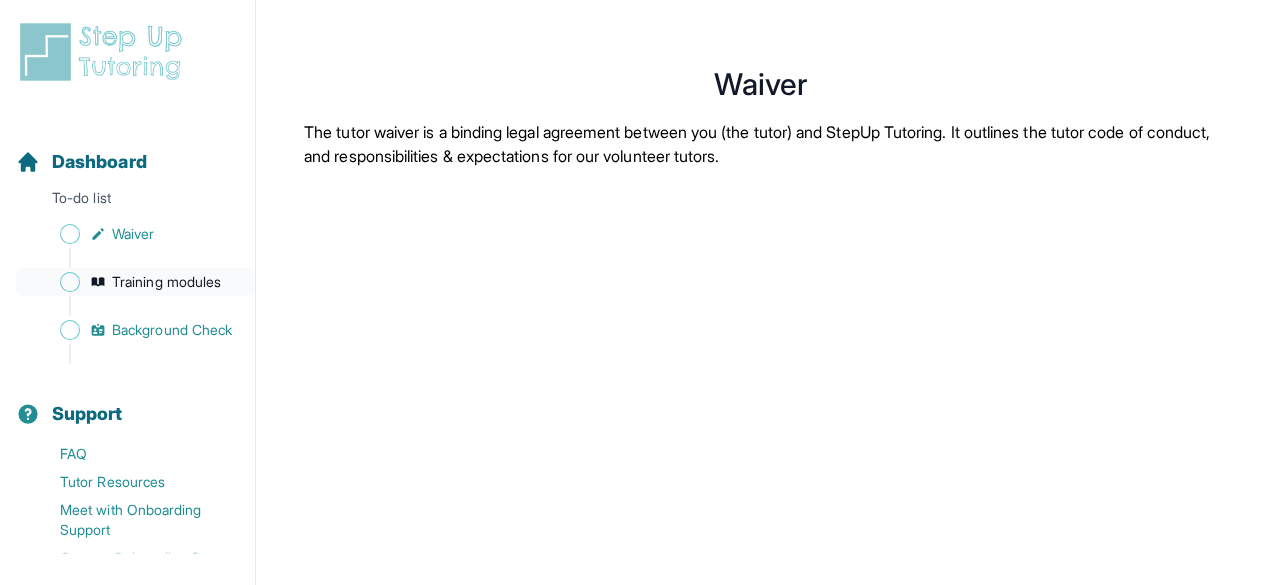 click on "Training modules" at bounding box center [166, 282] 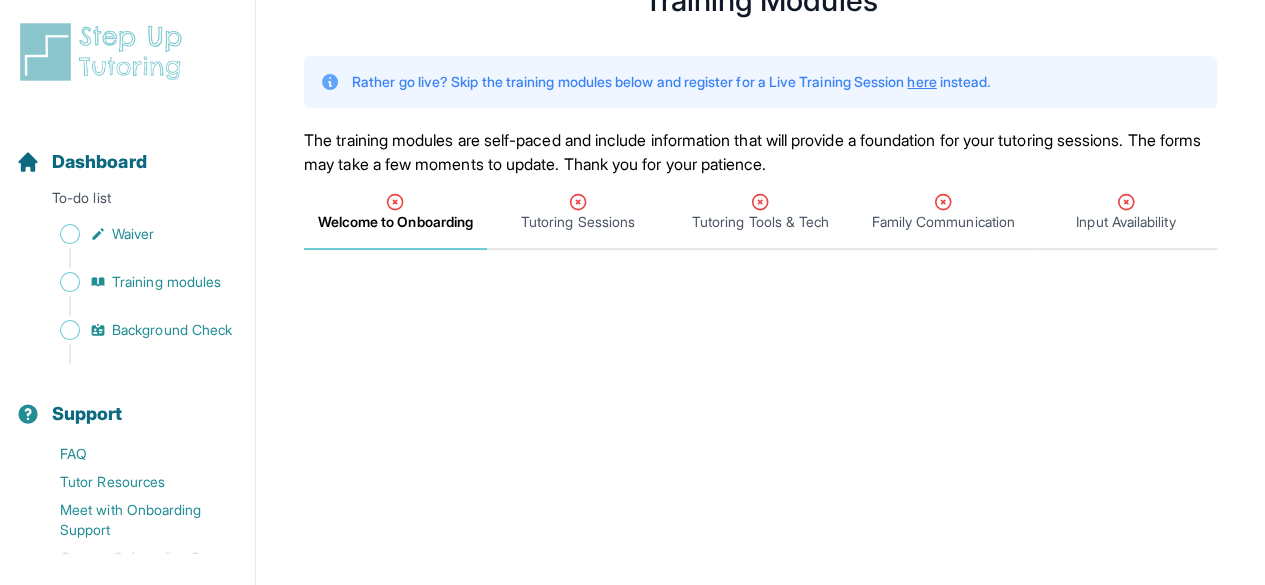 scroll, scrollTop: 0, scrollLeft: 0, axis: both 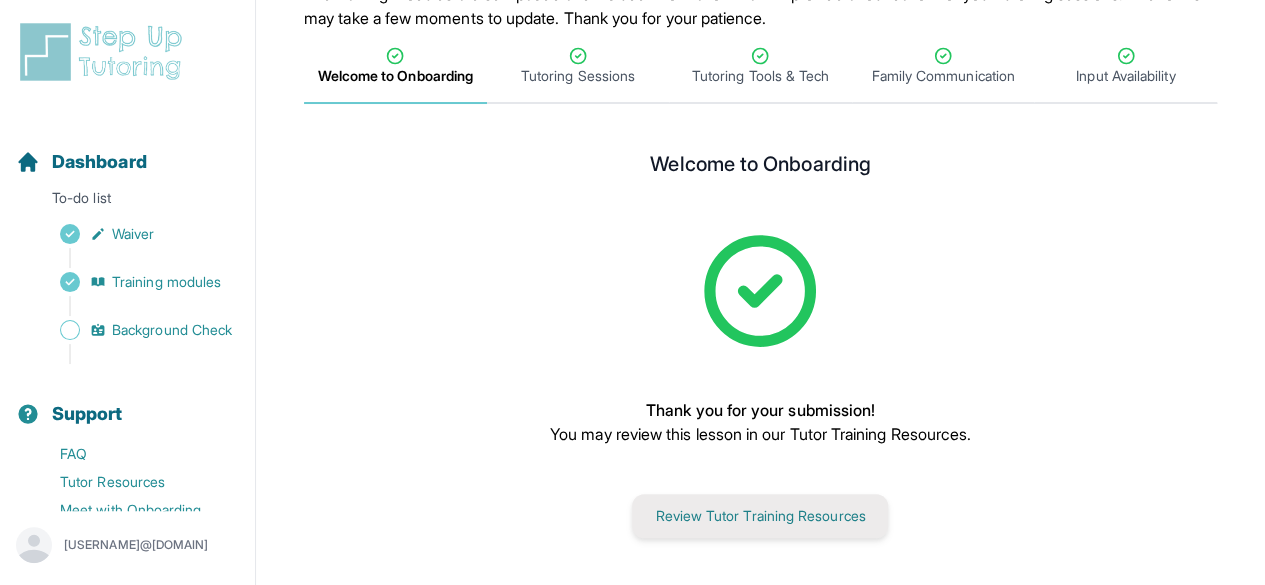 click on "Review Tutor Training Resources" at bounding box center [760, 516] 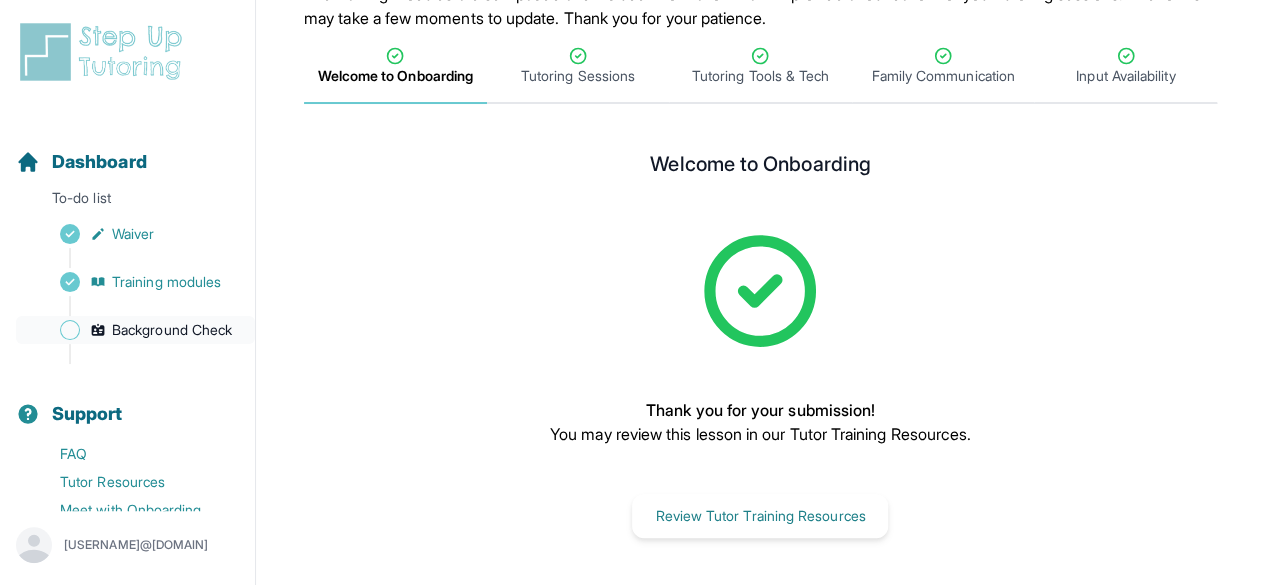 click on "Background Check" at bounding box center (172, 330) 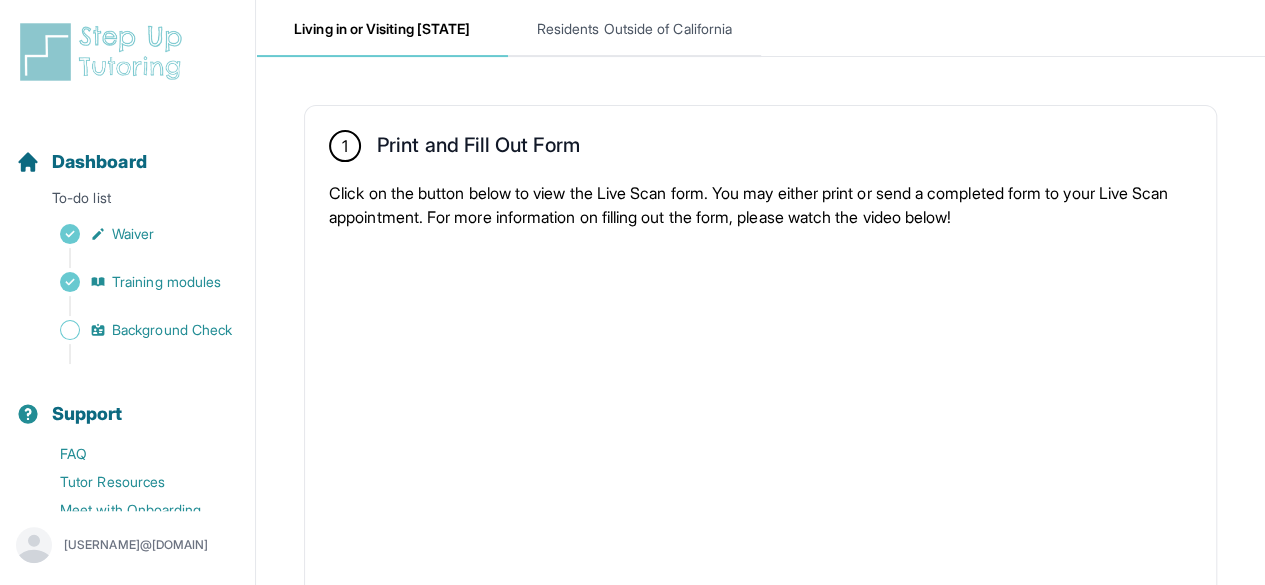 scroll, scrollTop: 200, scrollLeft: 0, axis: vertical 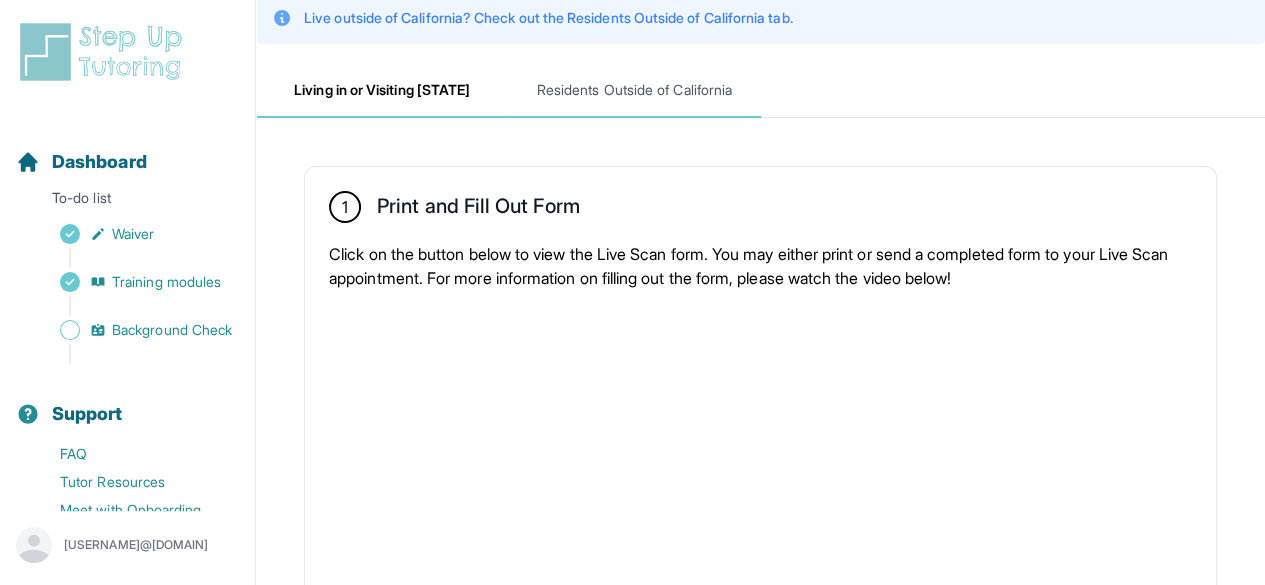 click on "Residents Outside of California" at bounding box center (634, 91) 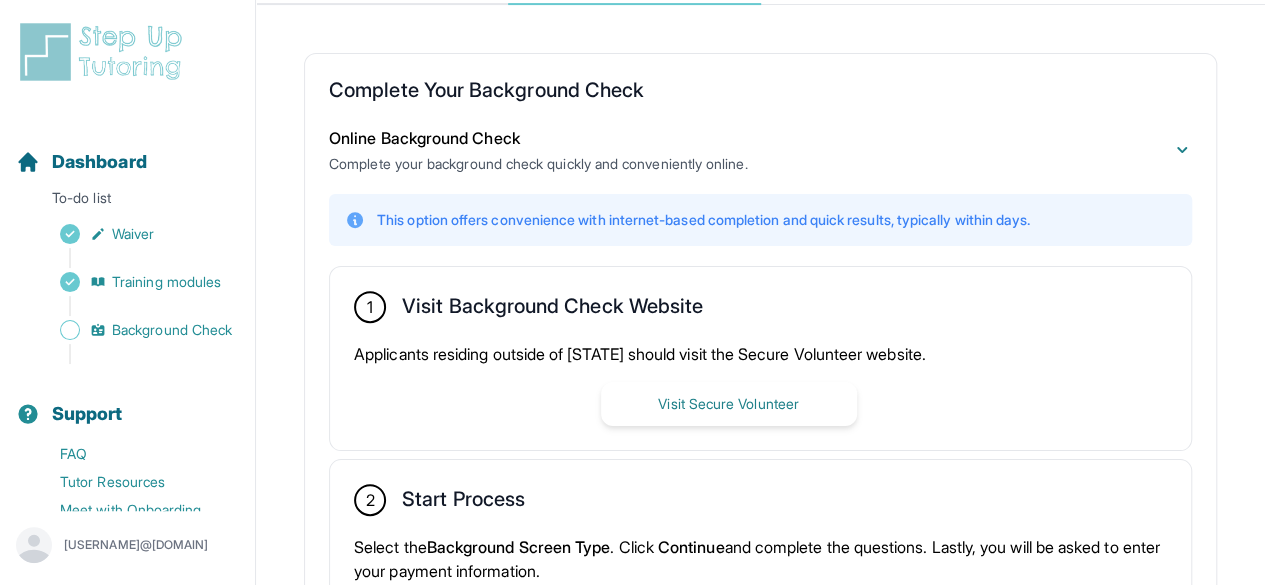 scroll, scrollTop: 400, scrollLeft: 0, axis: vertical 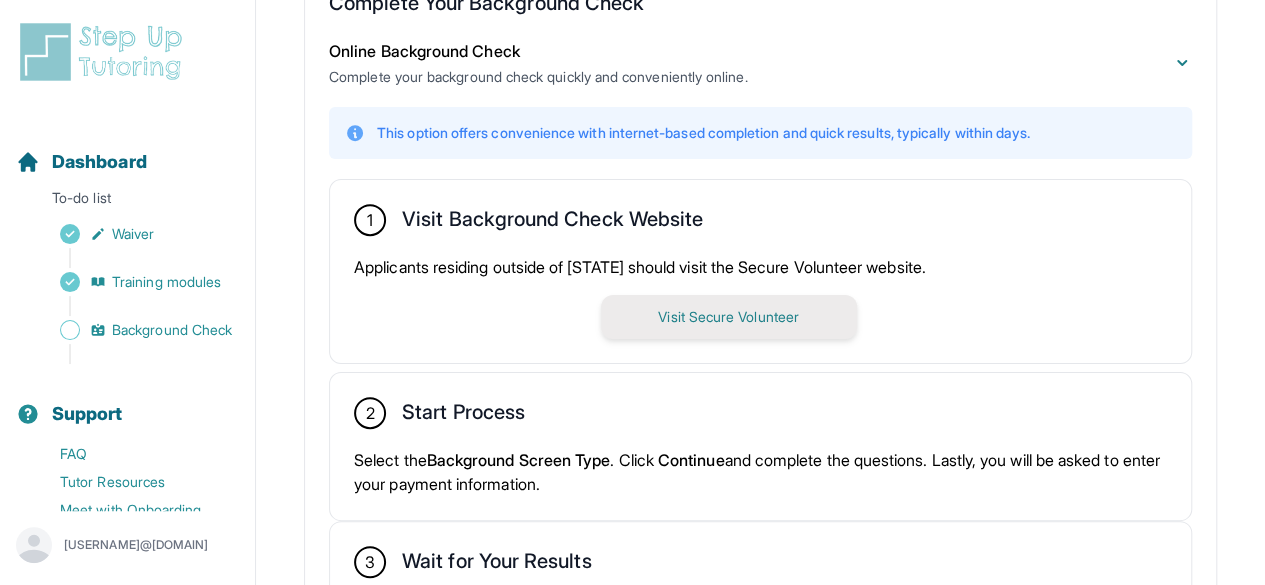 click on "Visit Secure Volunteer" at bounding box center [729, 317] 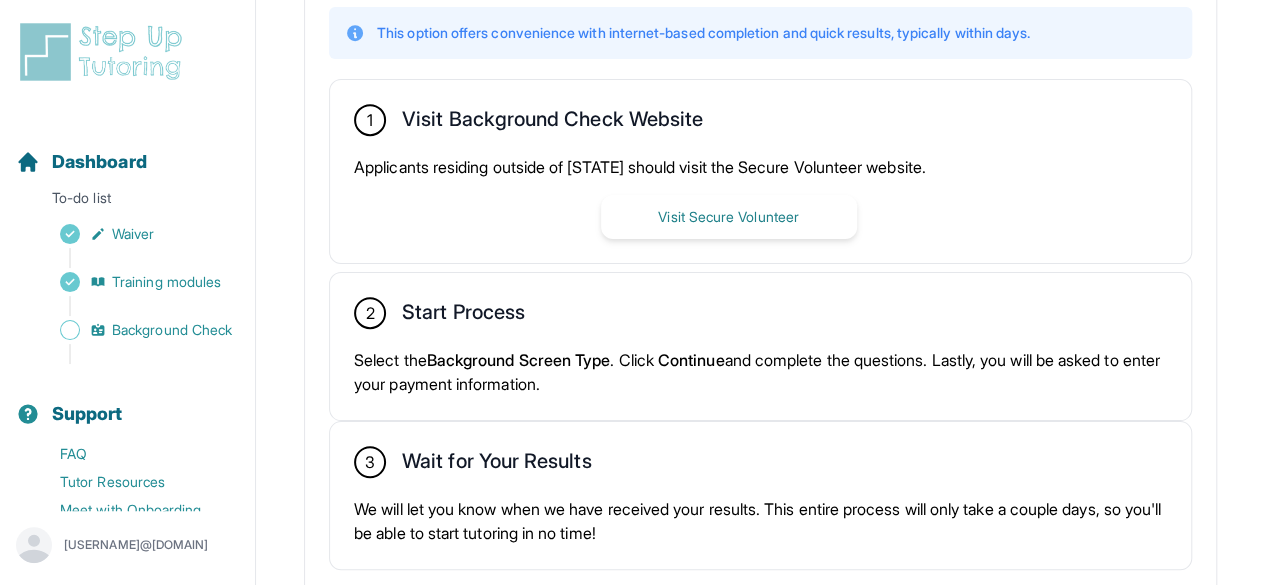 scroll, scrollTop: 596, scrollLeft: 0, axis: vertical 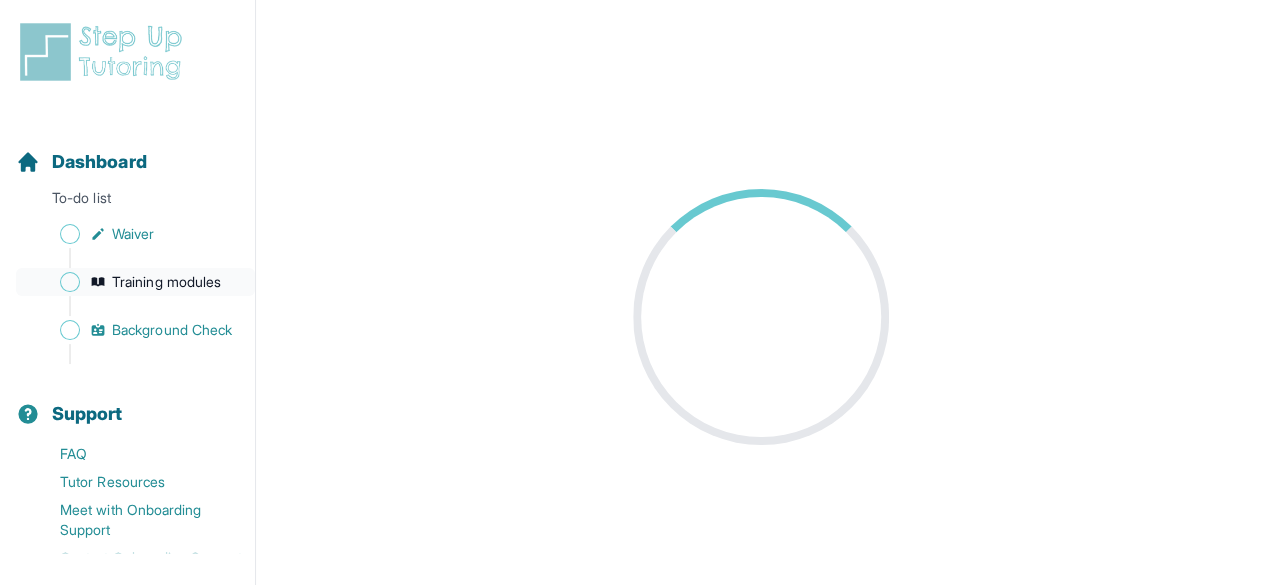 click on "Training modules" at bounding box center (166, 282) 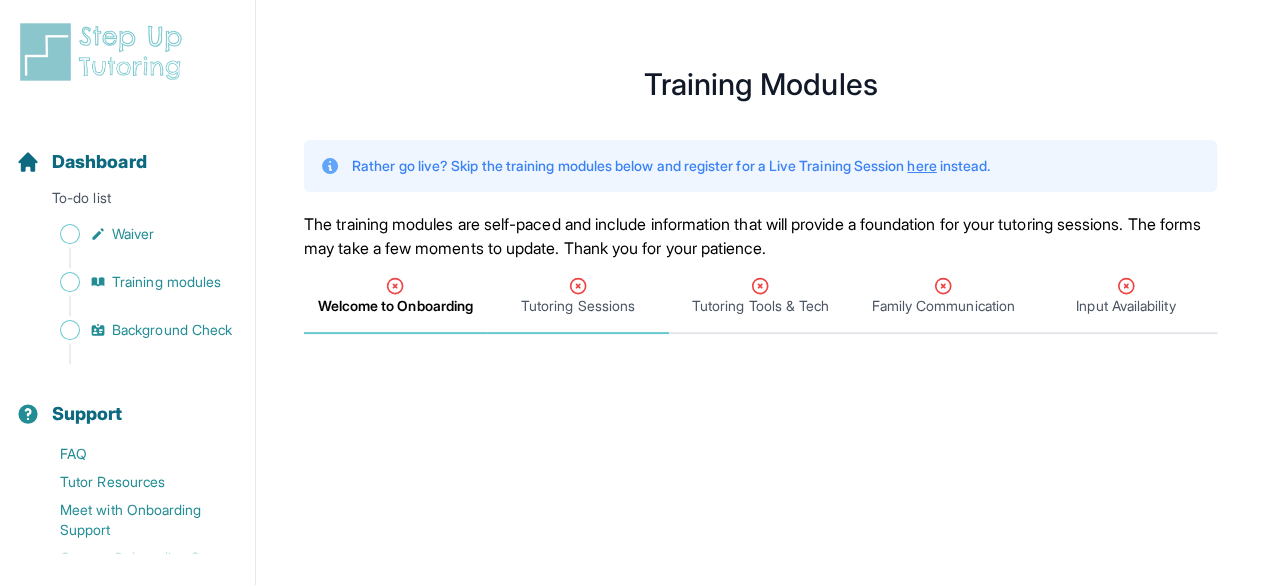 click on "Tutoring Sessions" at bounding box center (578, 306) 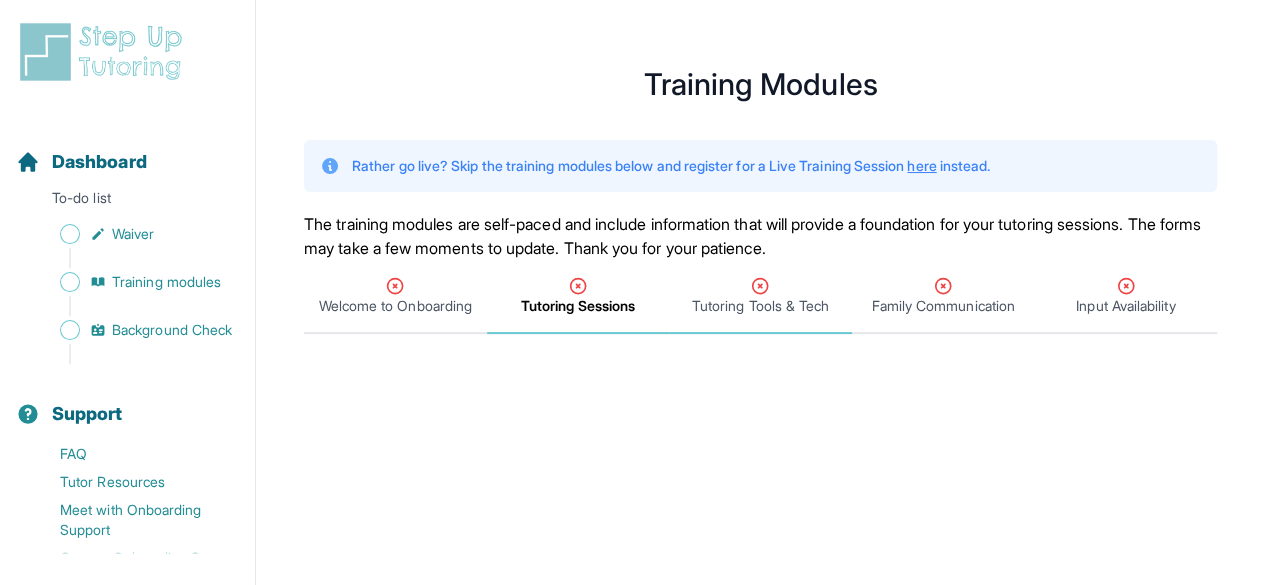 click on "Tutoring Tools & Tech" at bounding box center [760, 306] 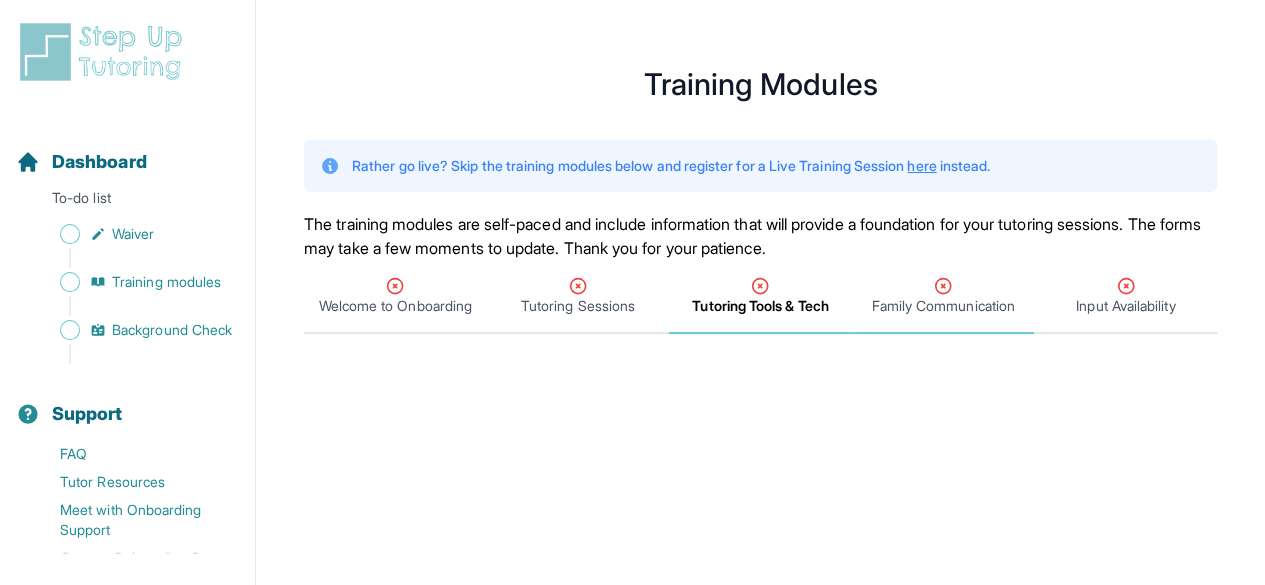 click on "Family Communication" at bounding box center (943, 296) 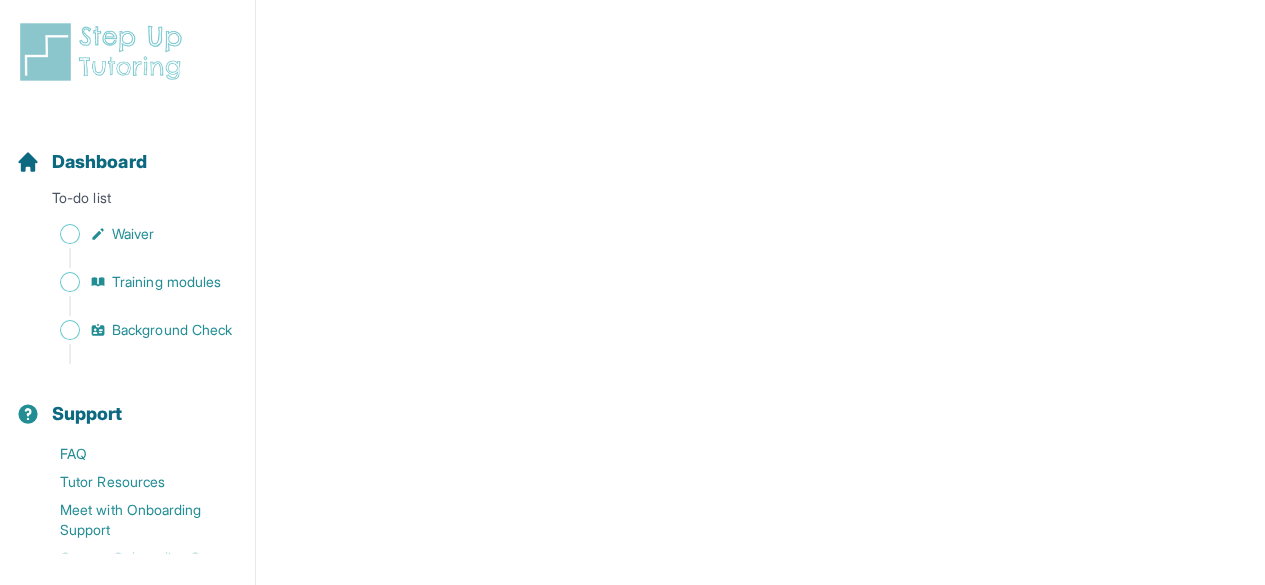scroll, scrollTop: 1000, scrollLeft: 0, axis: vertical 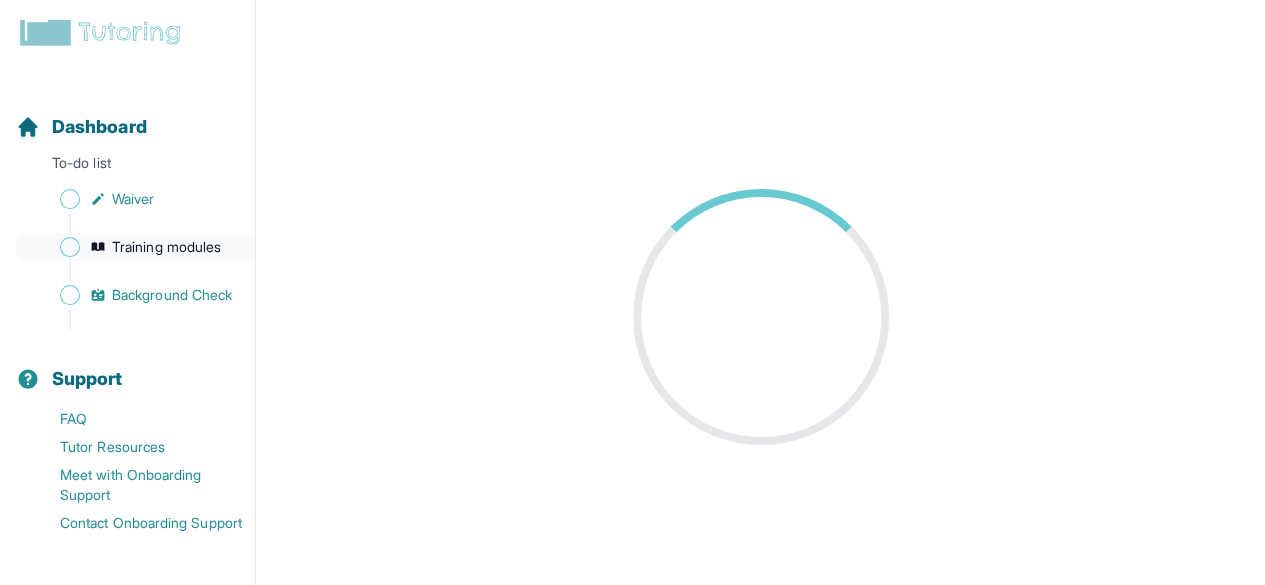 click on "Training modules" at bounding box center [166, 247] 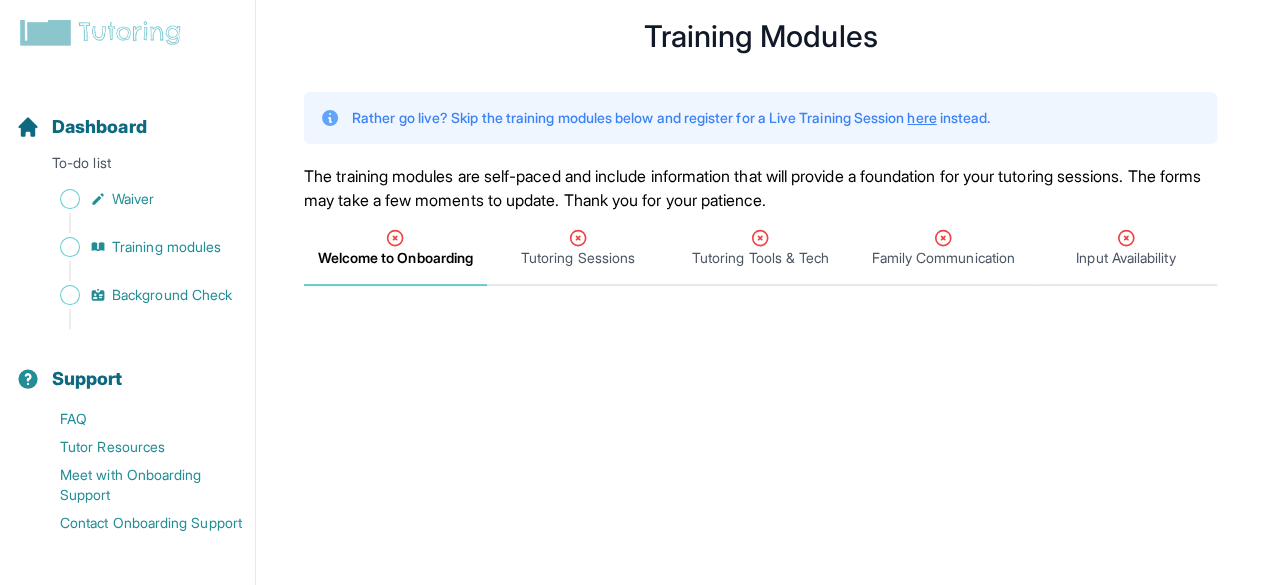 scroll, scrollTop: 0, scrollLeft: 0, axis: both 